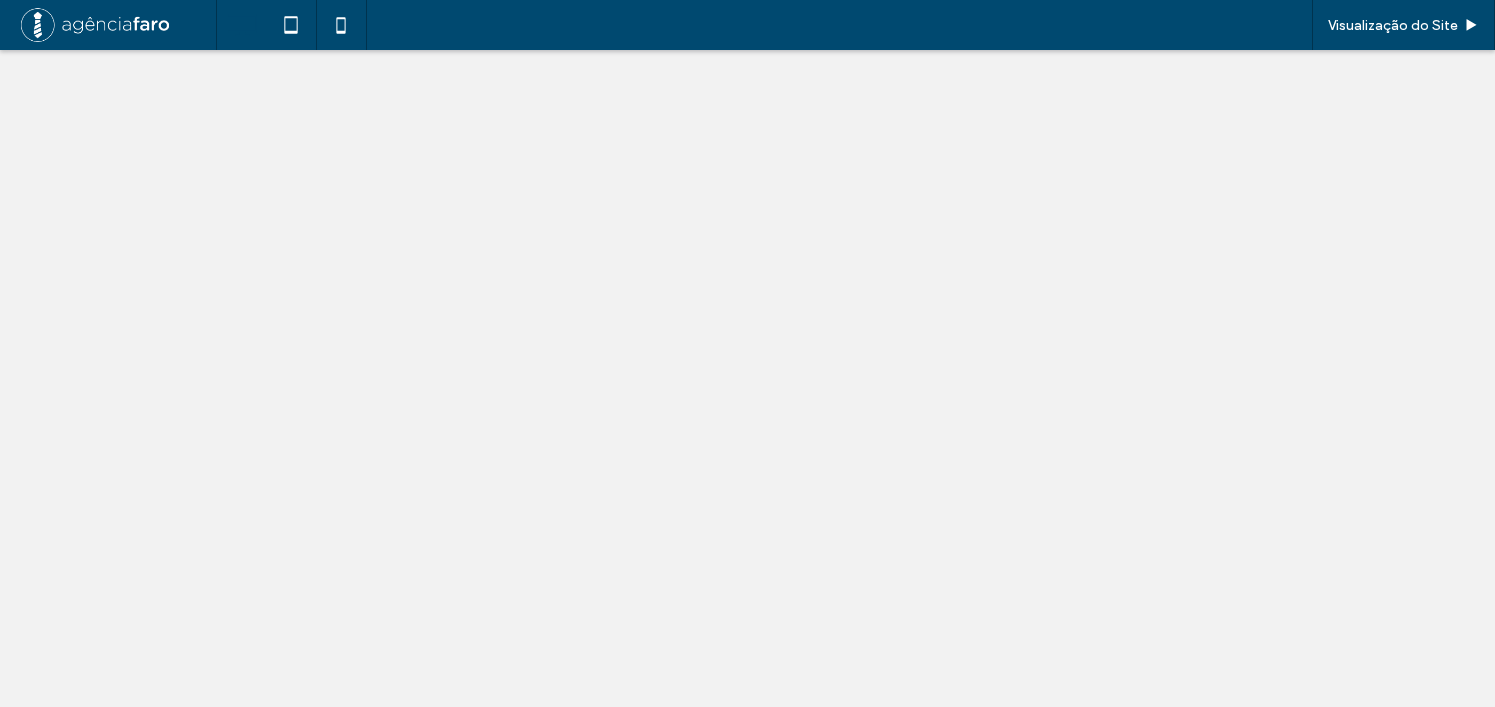 scroll, scrollTop: 0, scrollLeft: 0, axis: both 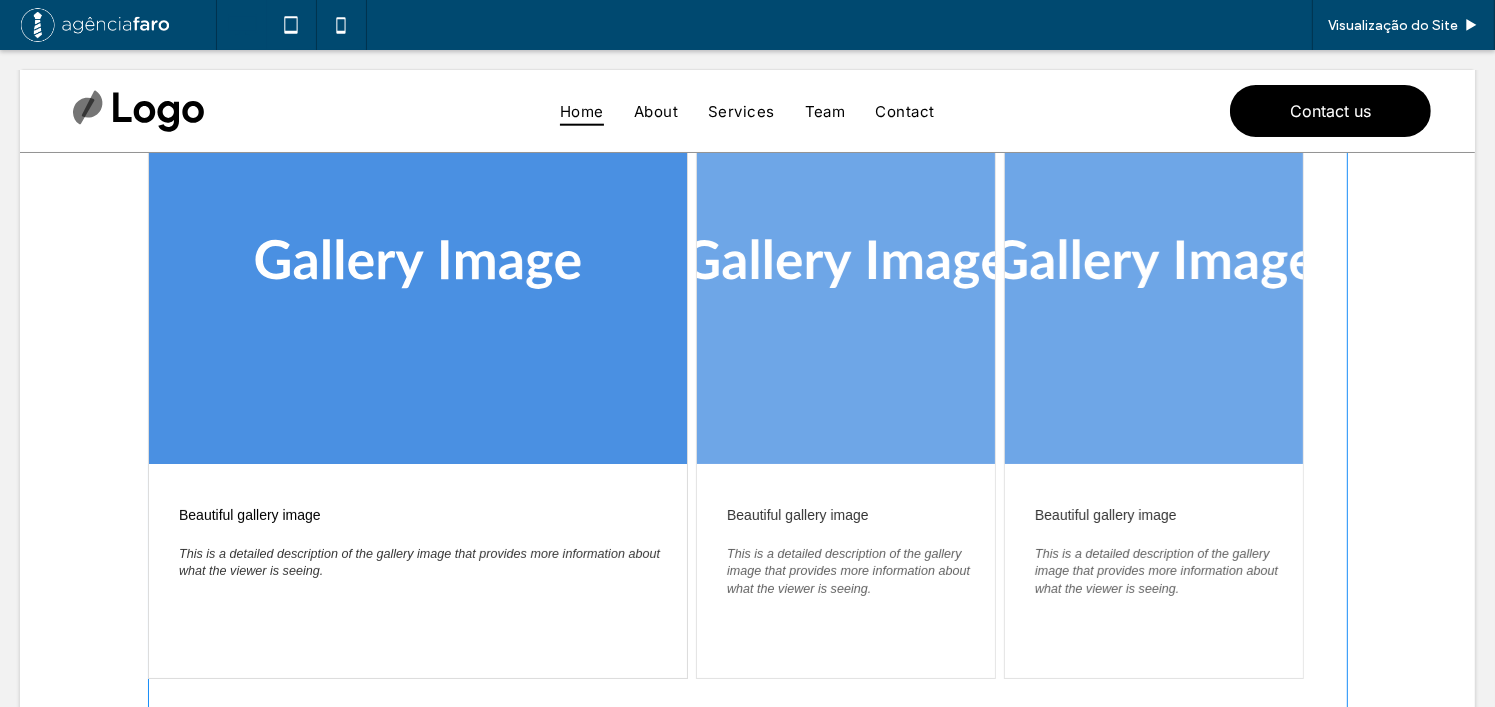 click at bounding box center (748, 427) 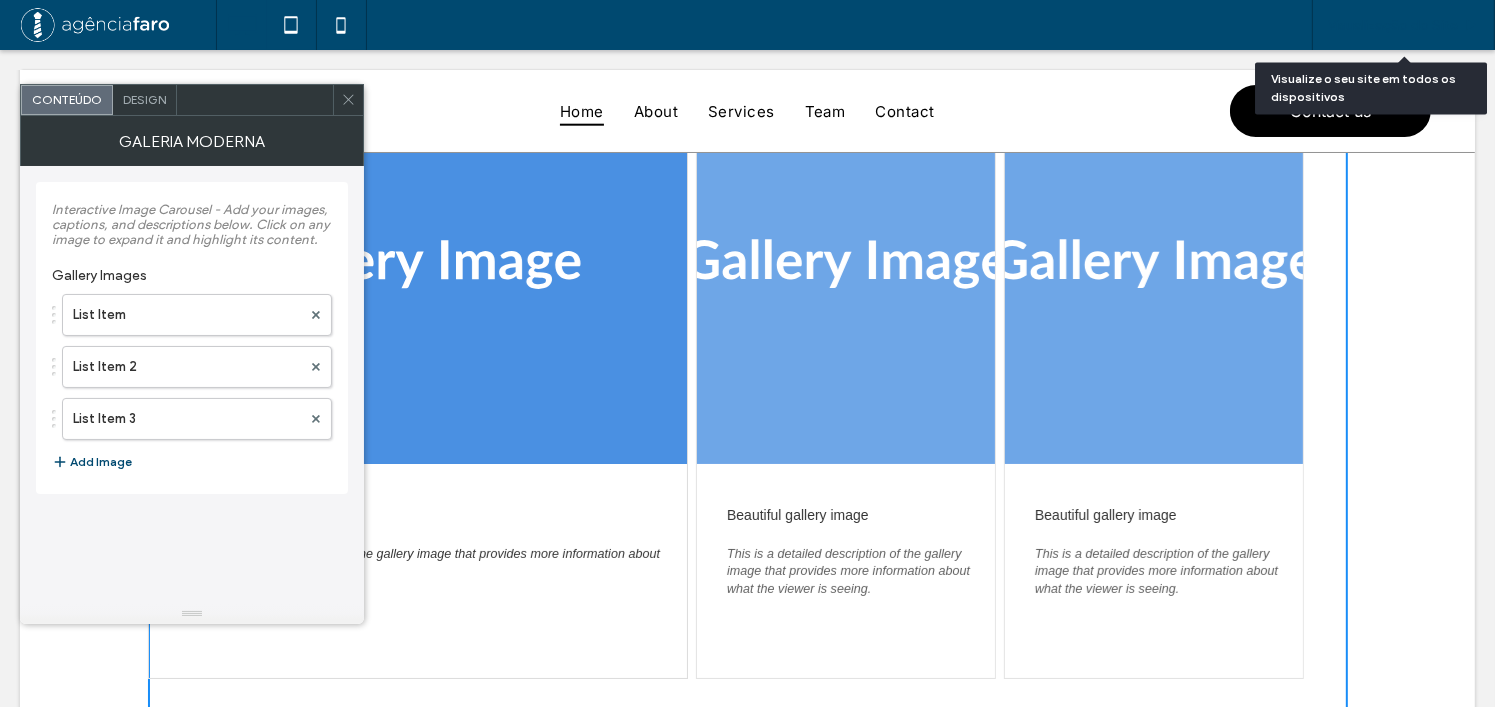 drag, startPoint x: 848, startPoint y: 40, endPoint x: 1398, endPoint y: 30, distance: 550.0909 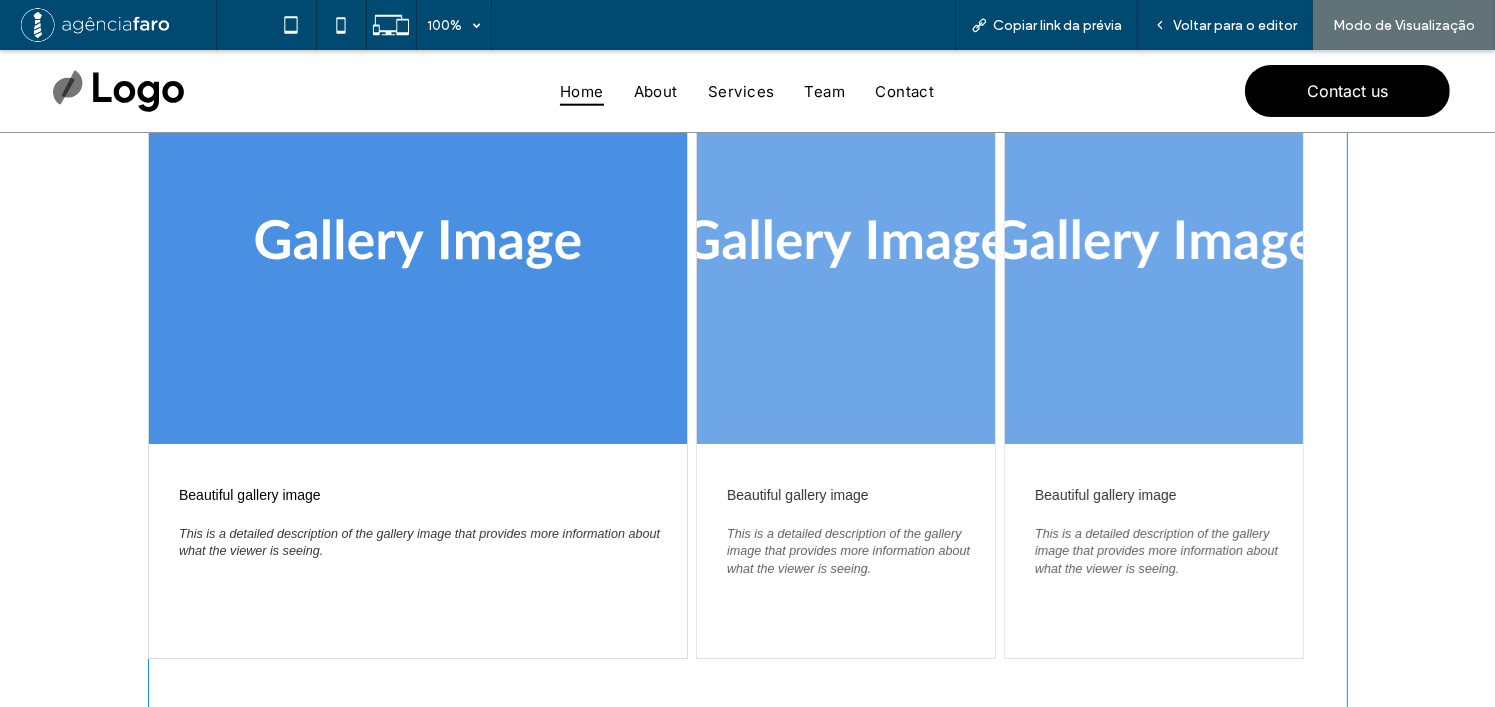 click at bounding box center (748, 407) 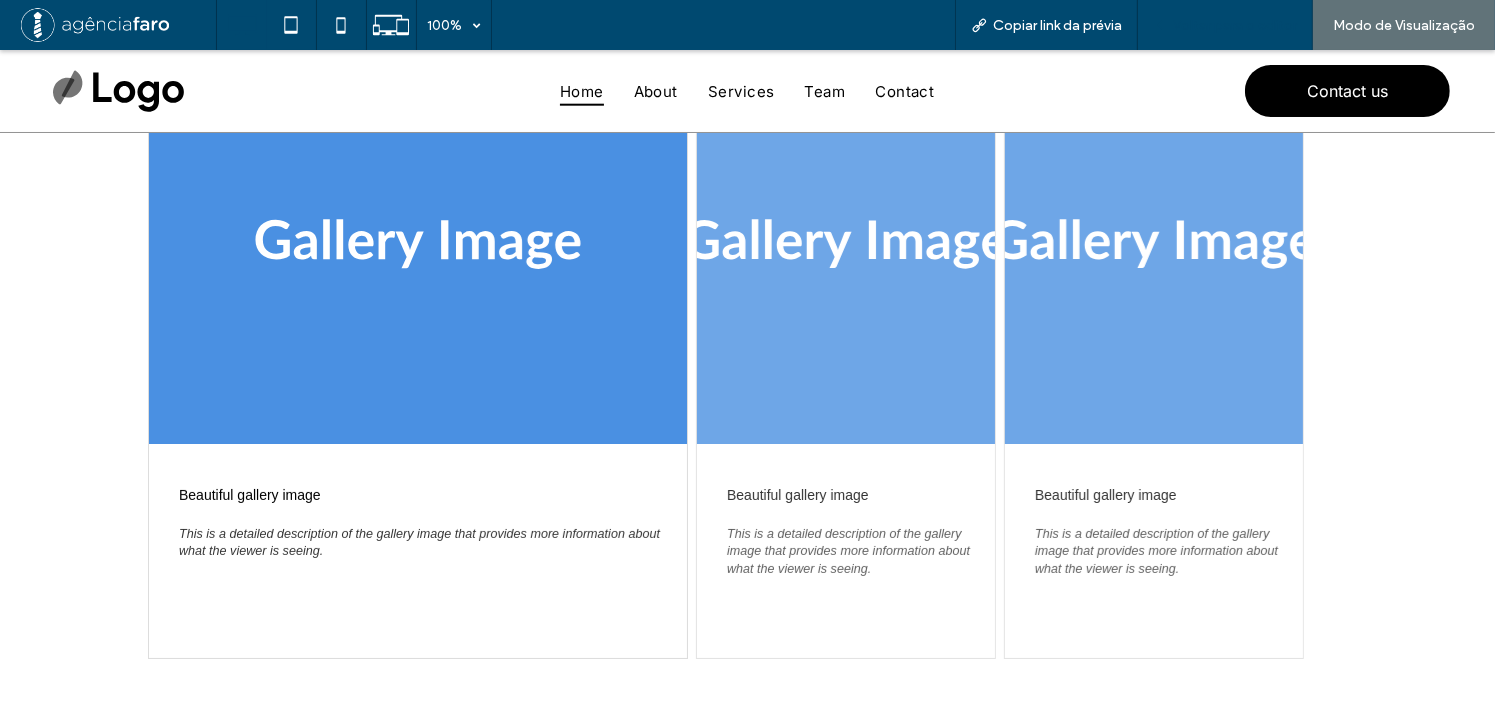 click on "Voltar para o editor" at bounding box center (1235, 25) 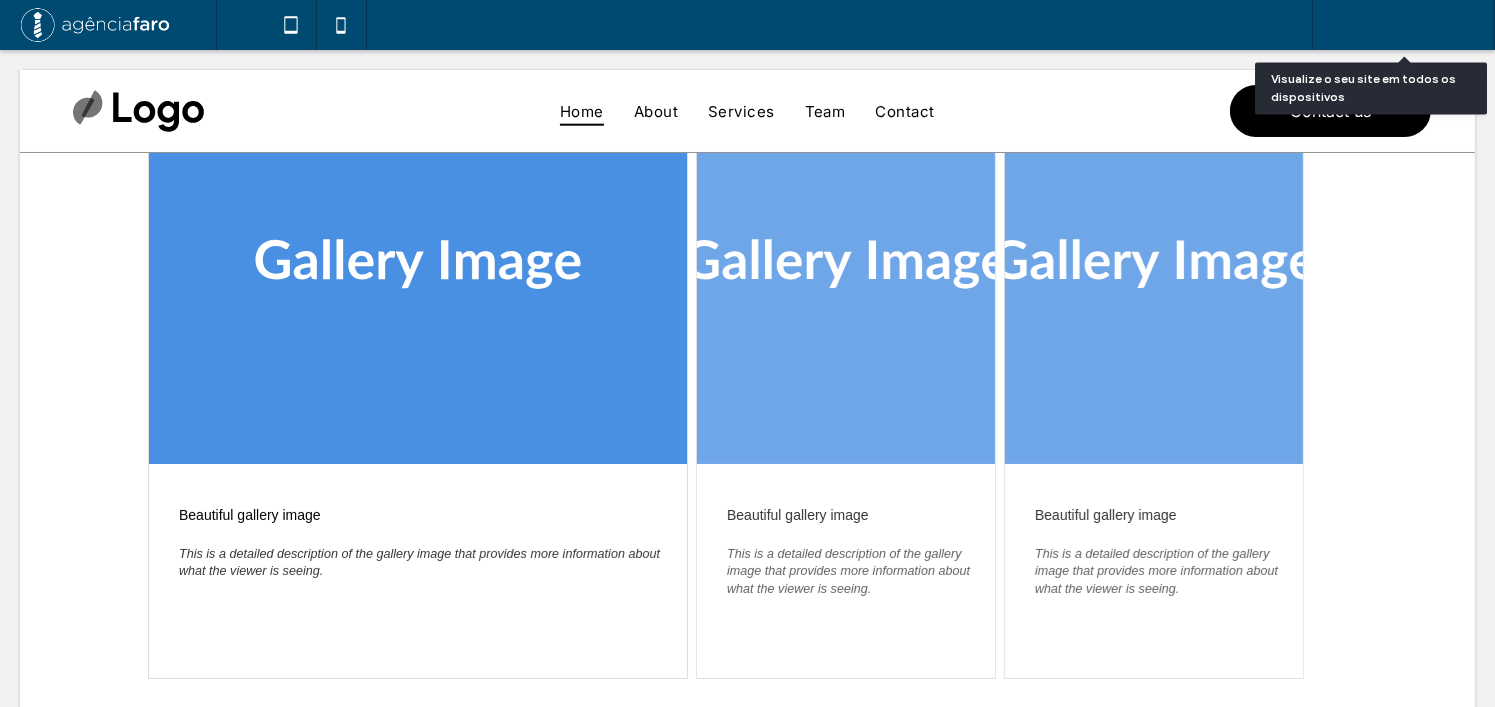 click on "Visualização do Site" at bounding box center [1393, 25] 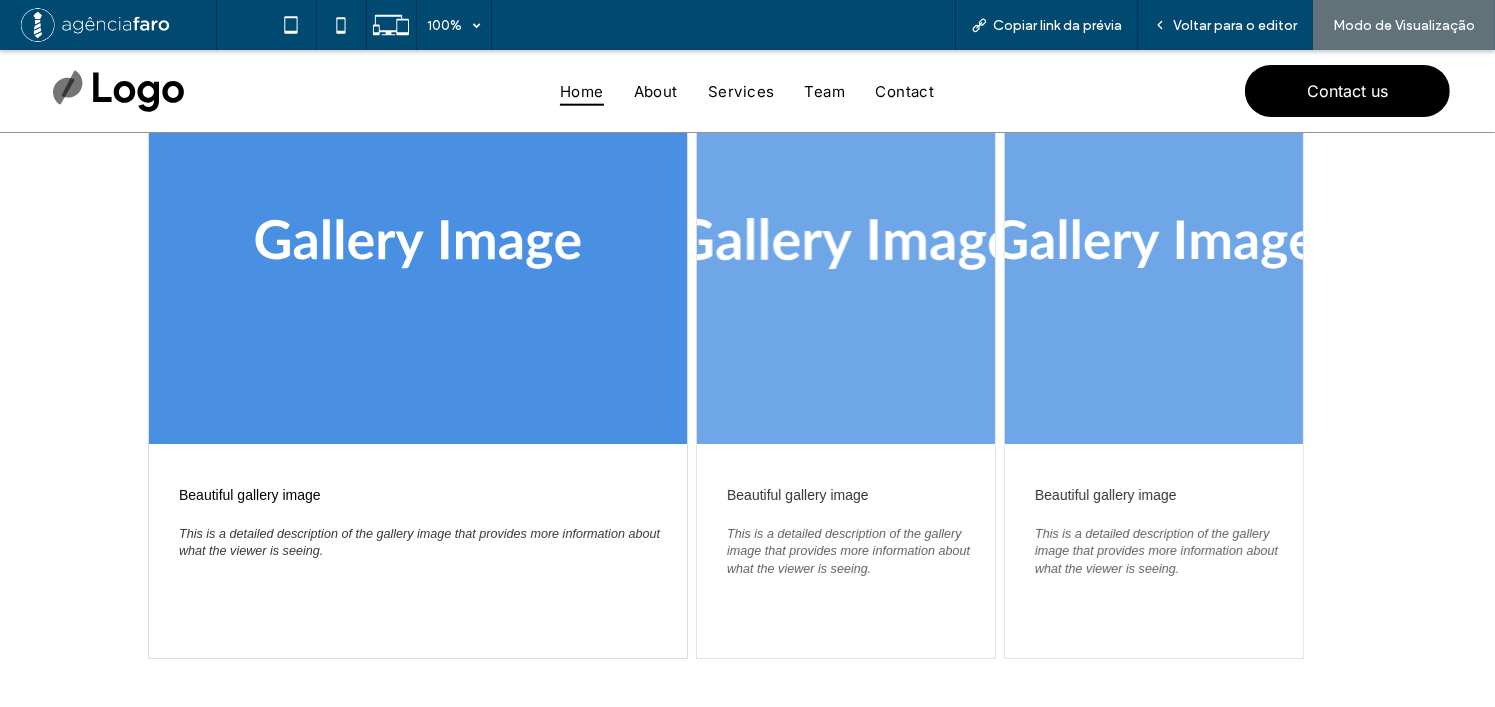 click at bounding box center [846, 244] 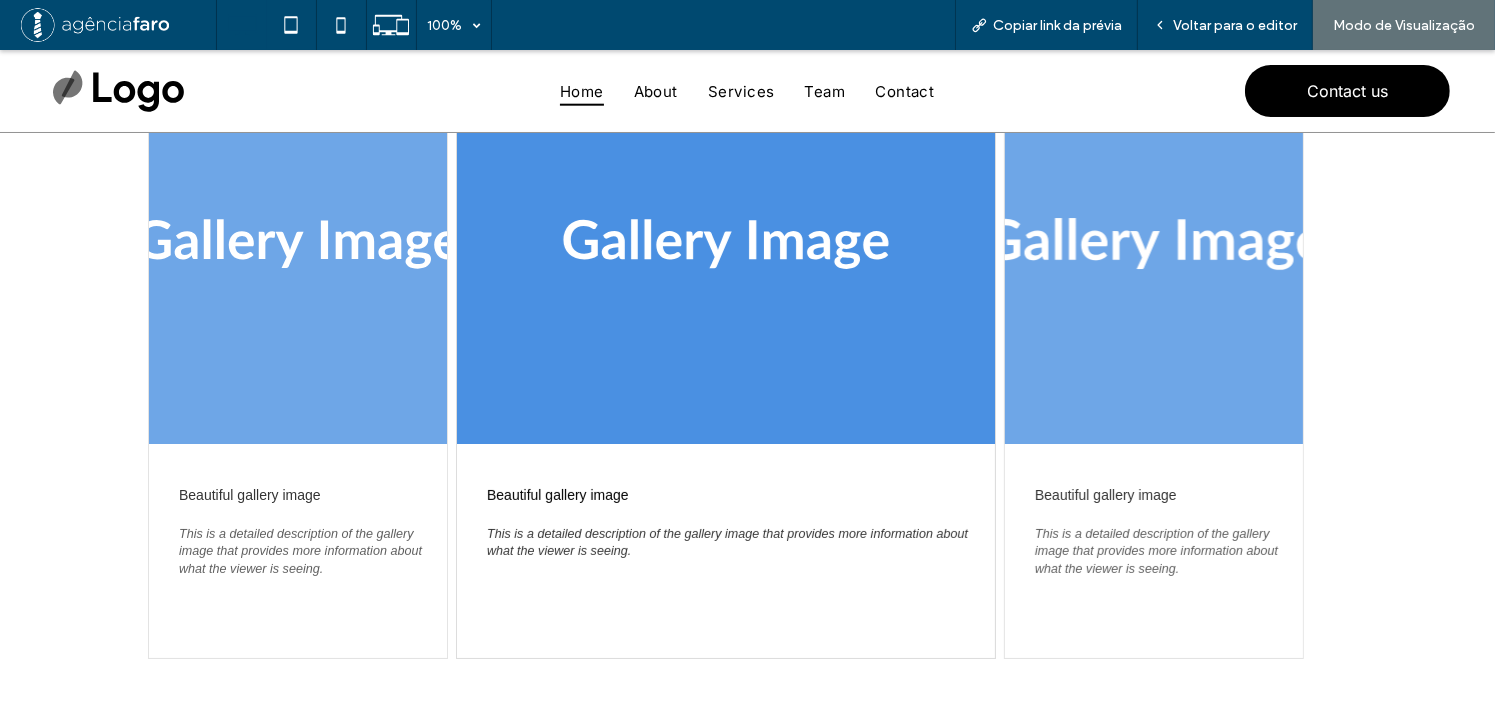 click at bounding box center (1154, 244) 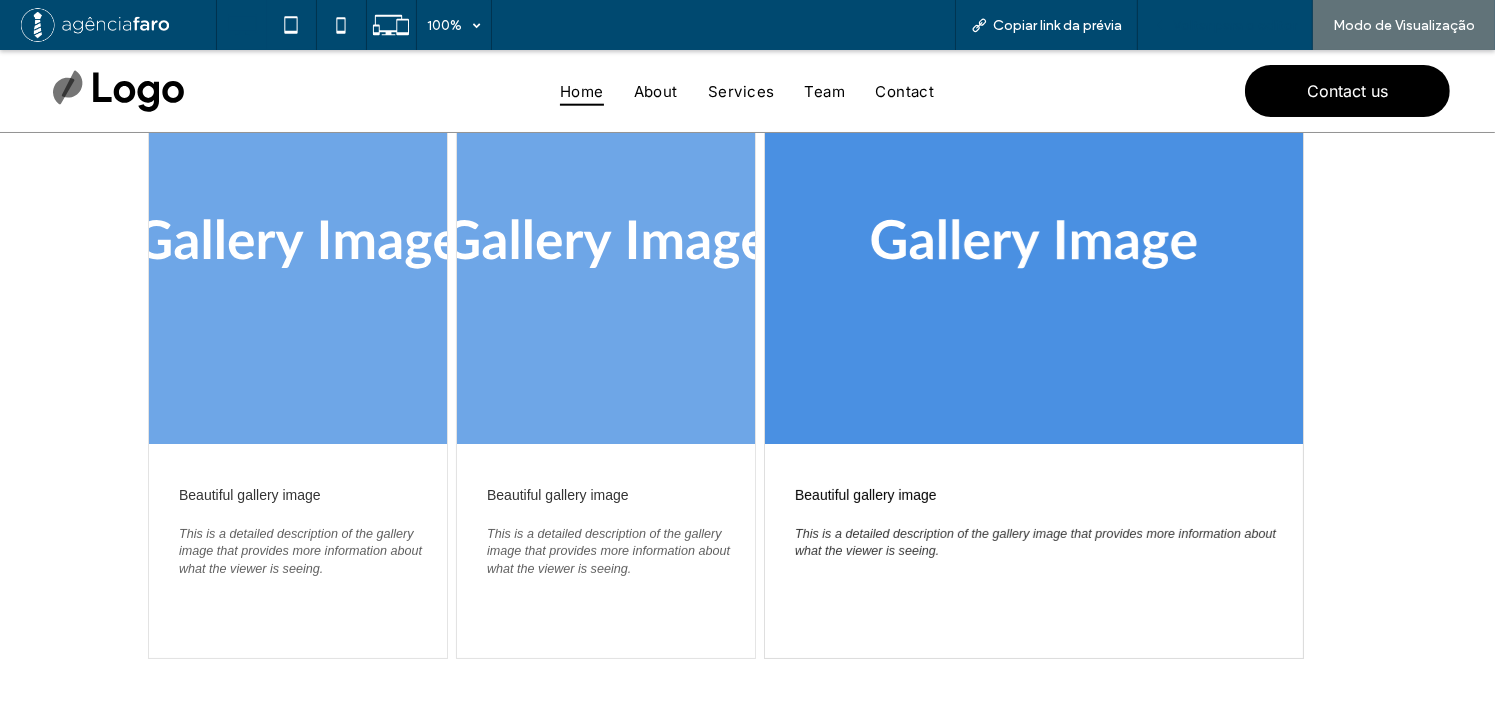 click on "Voltar para o editor" at bounding box center (1225, 25) 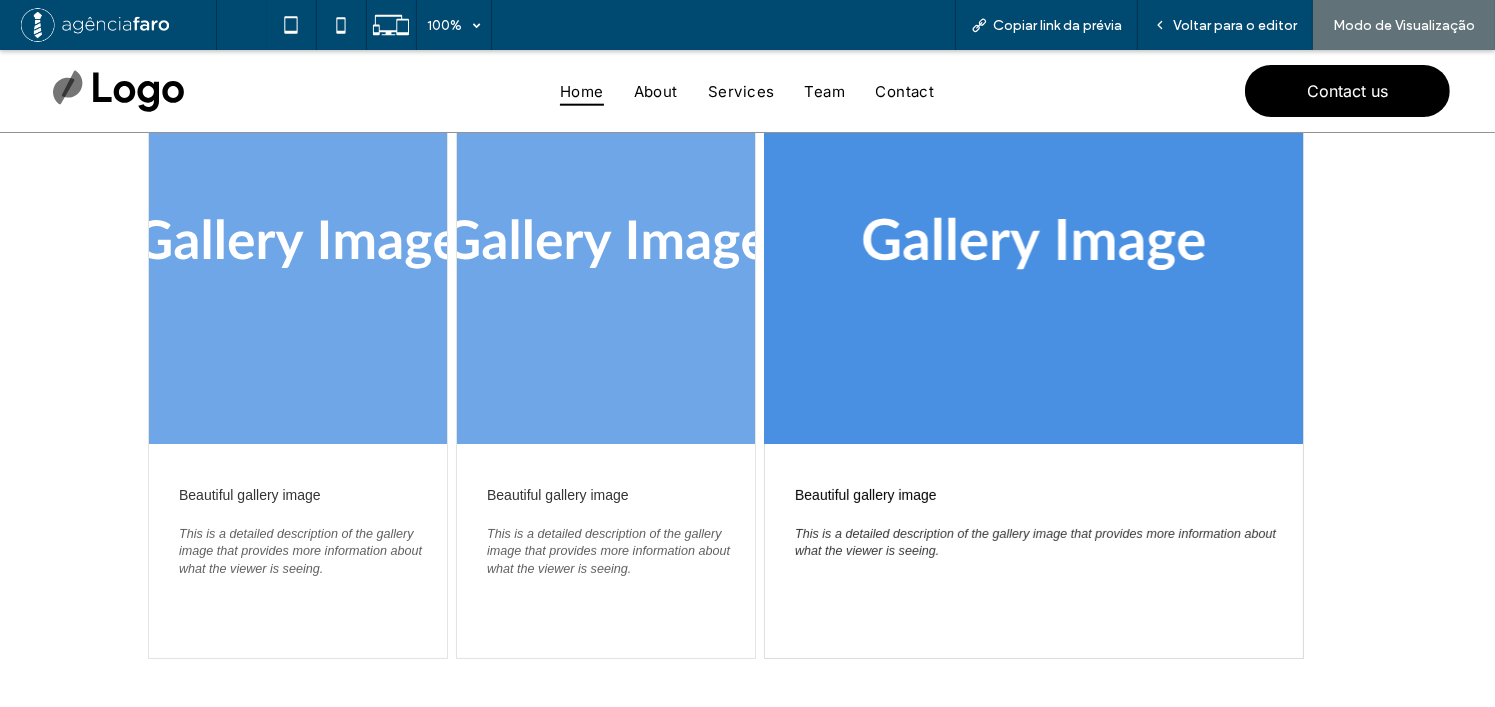 click at bounding box center [1034, 244] 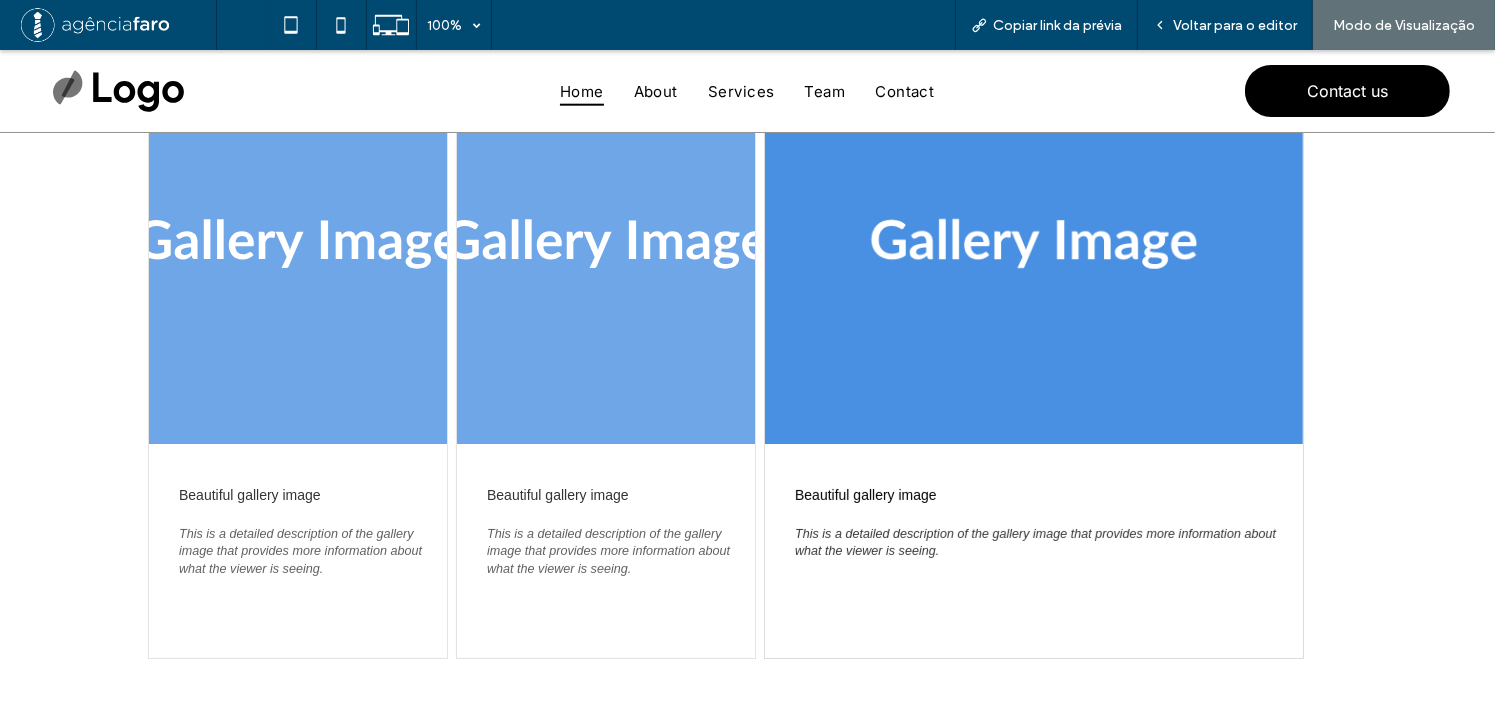 click on "Home
About
Services
Team
Contact
Contact us" at bounding box center [747, 91] 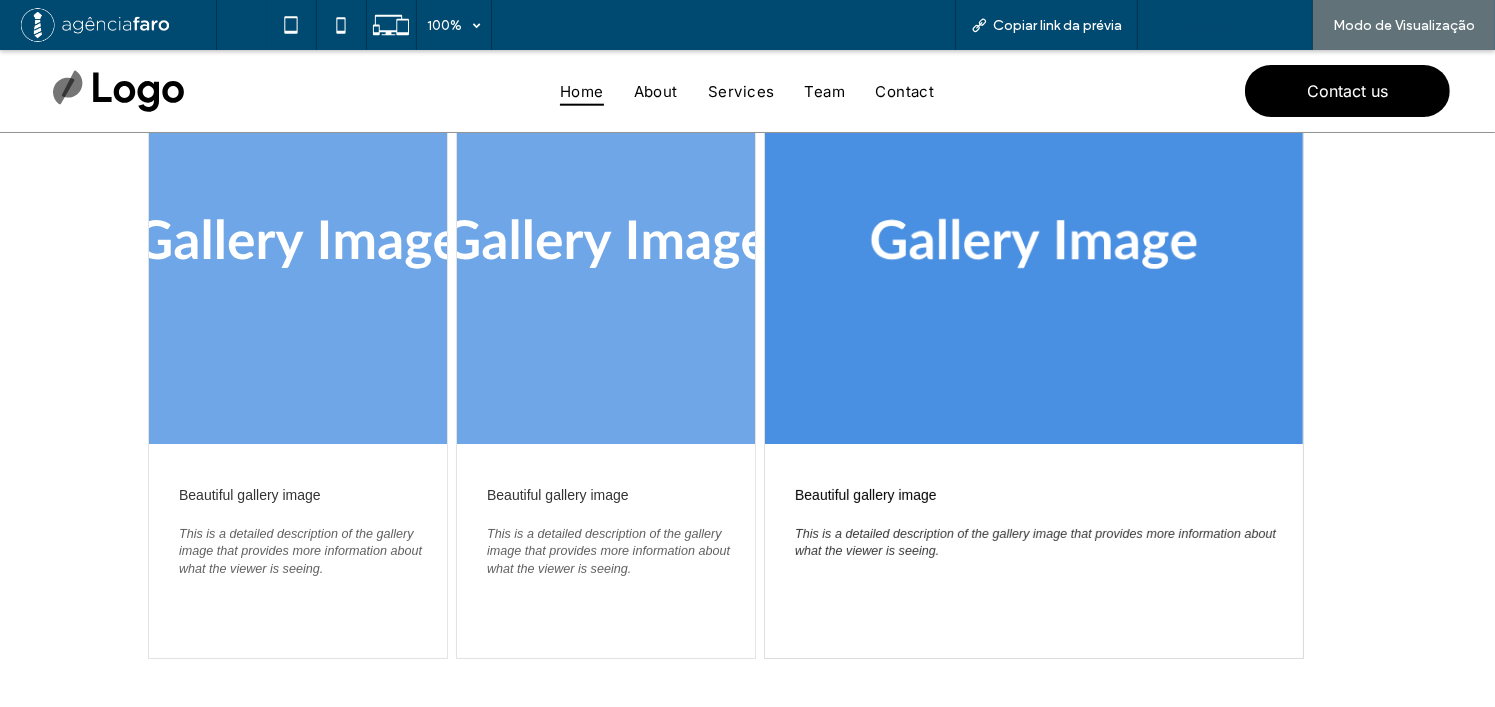 click on "Voltar para o editor" at bounding box center [1235, 25] 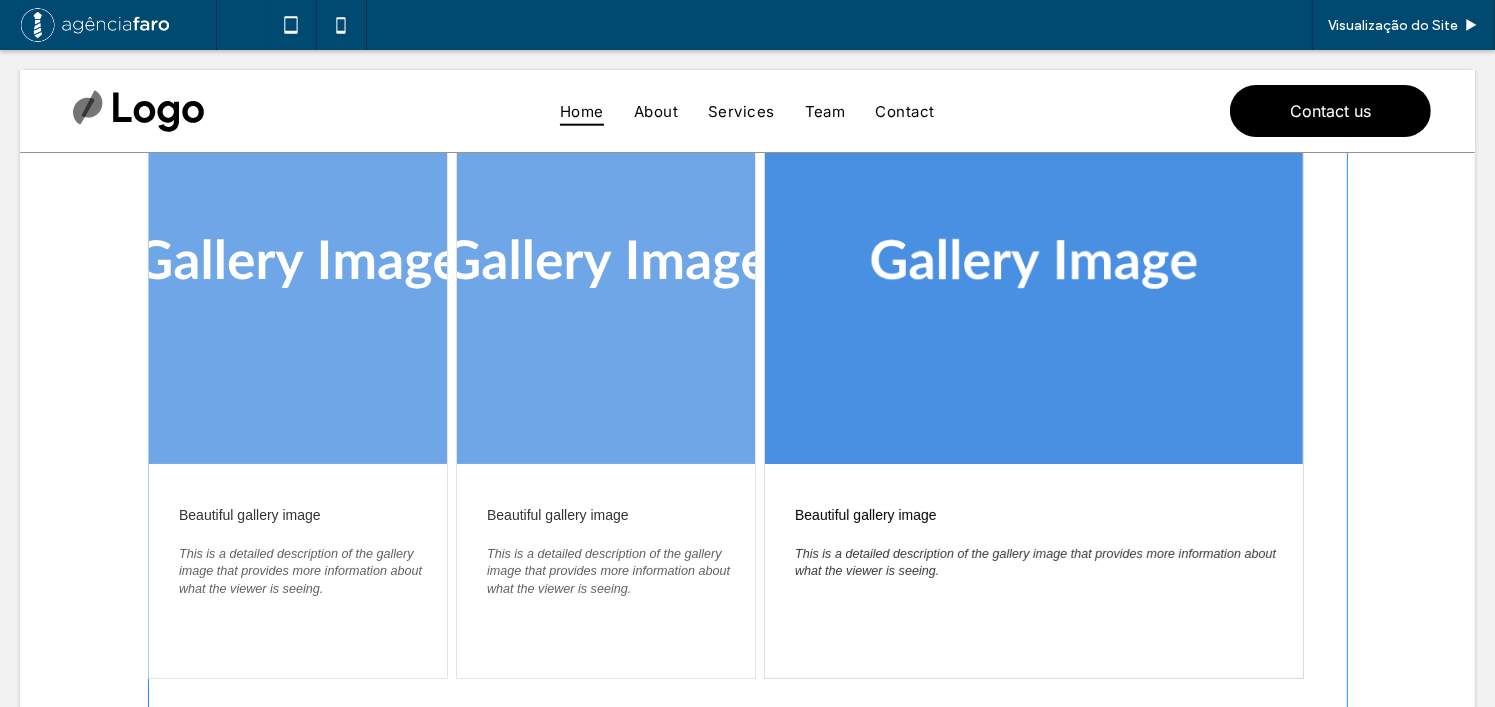 click at bounding box center [748, 427] 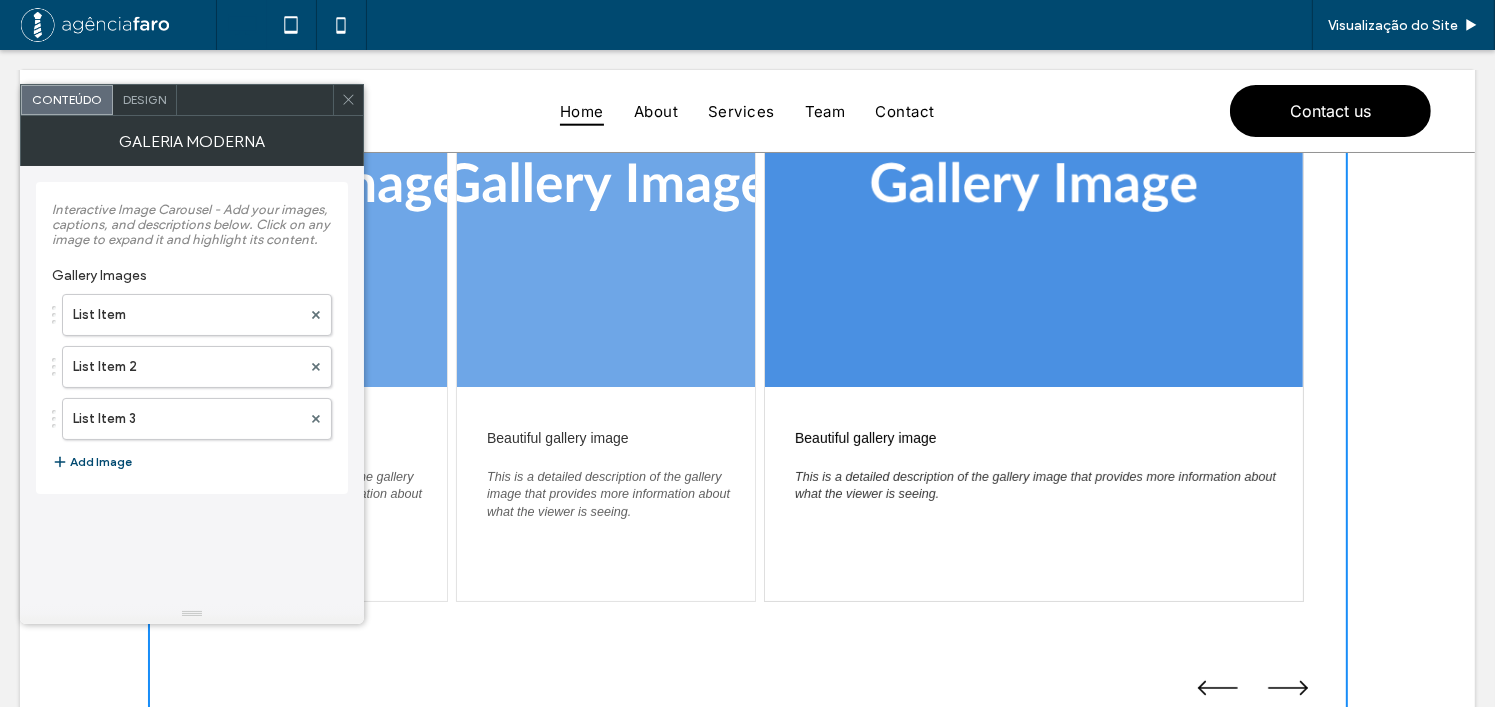scroll, scrollTop: 300, scrollLeft: 0, axis: vertical 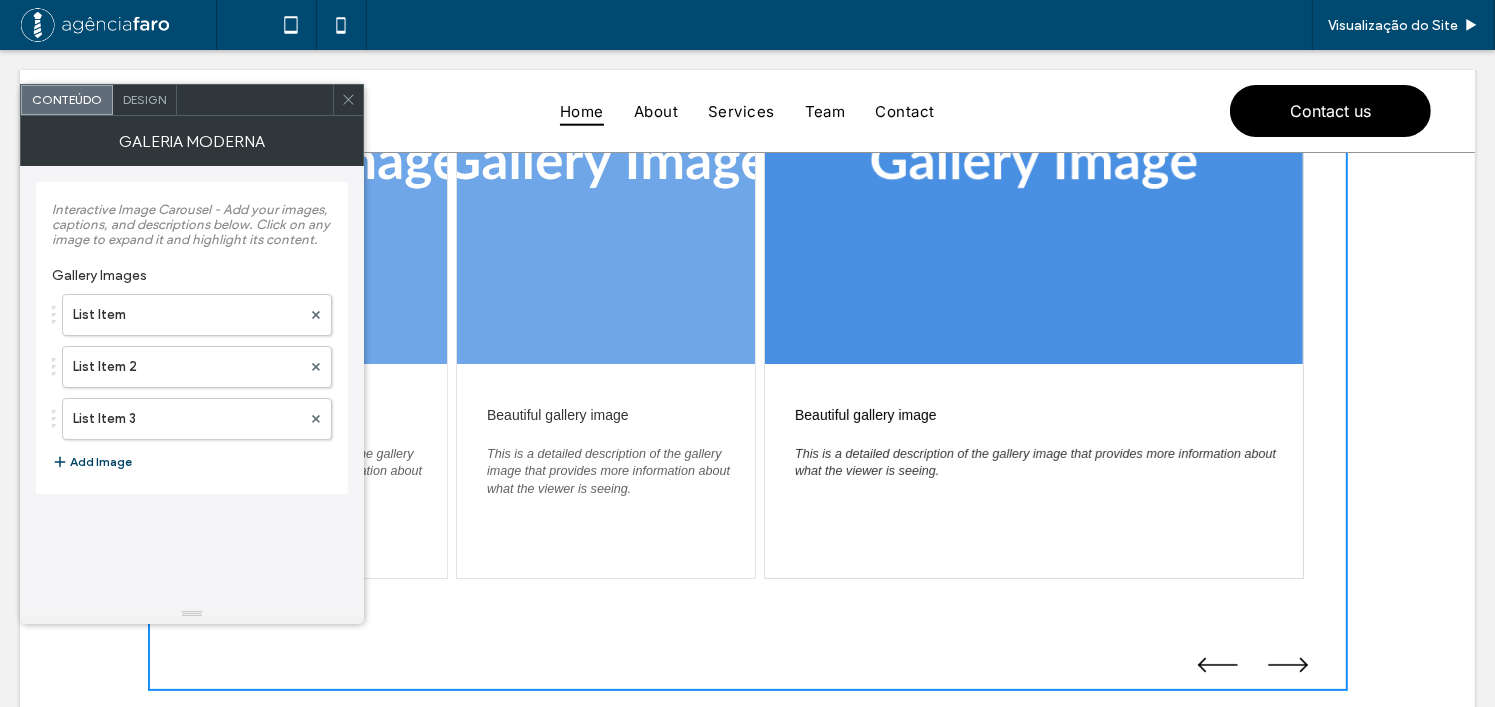 click on "Add Image" at bounding box center [92, 462] 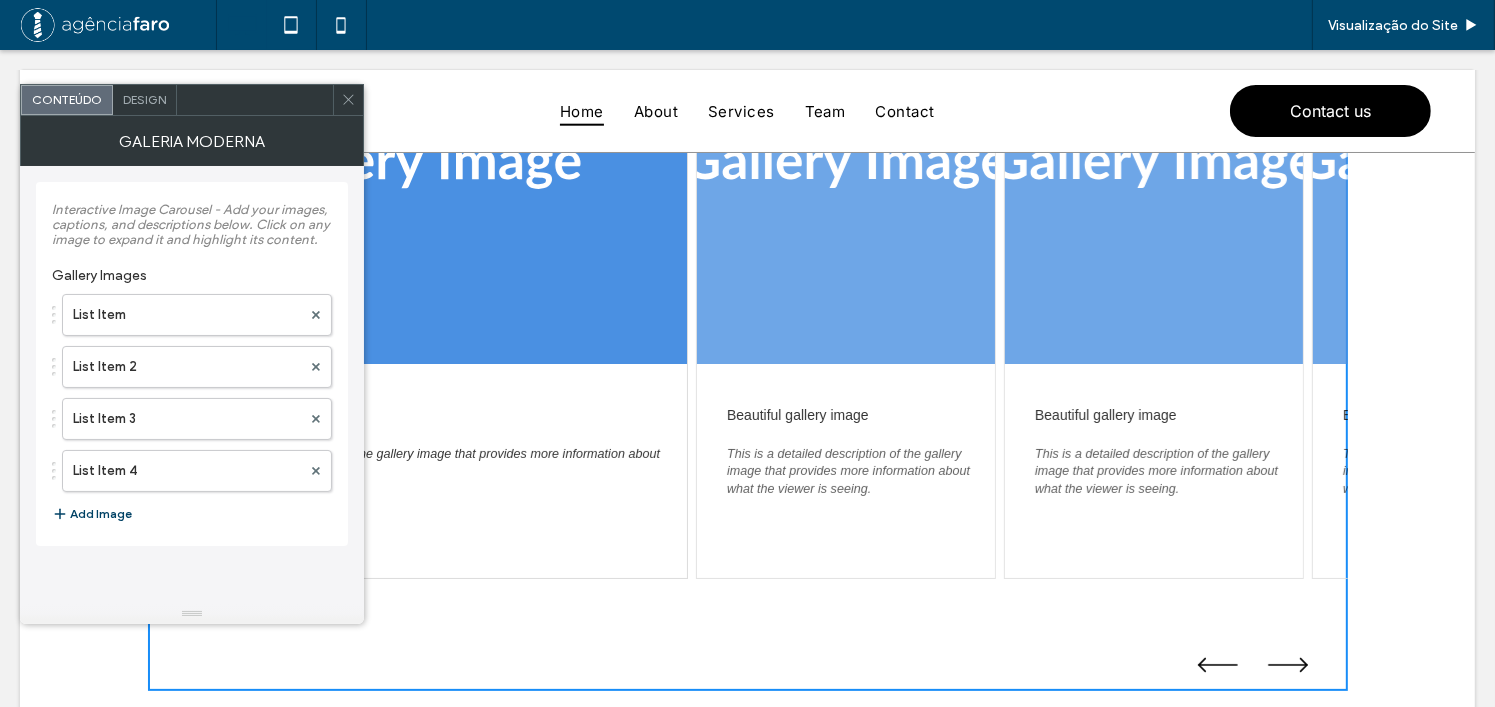 click on "Add Image" at bounding box center [92, 514] 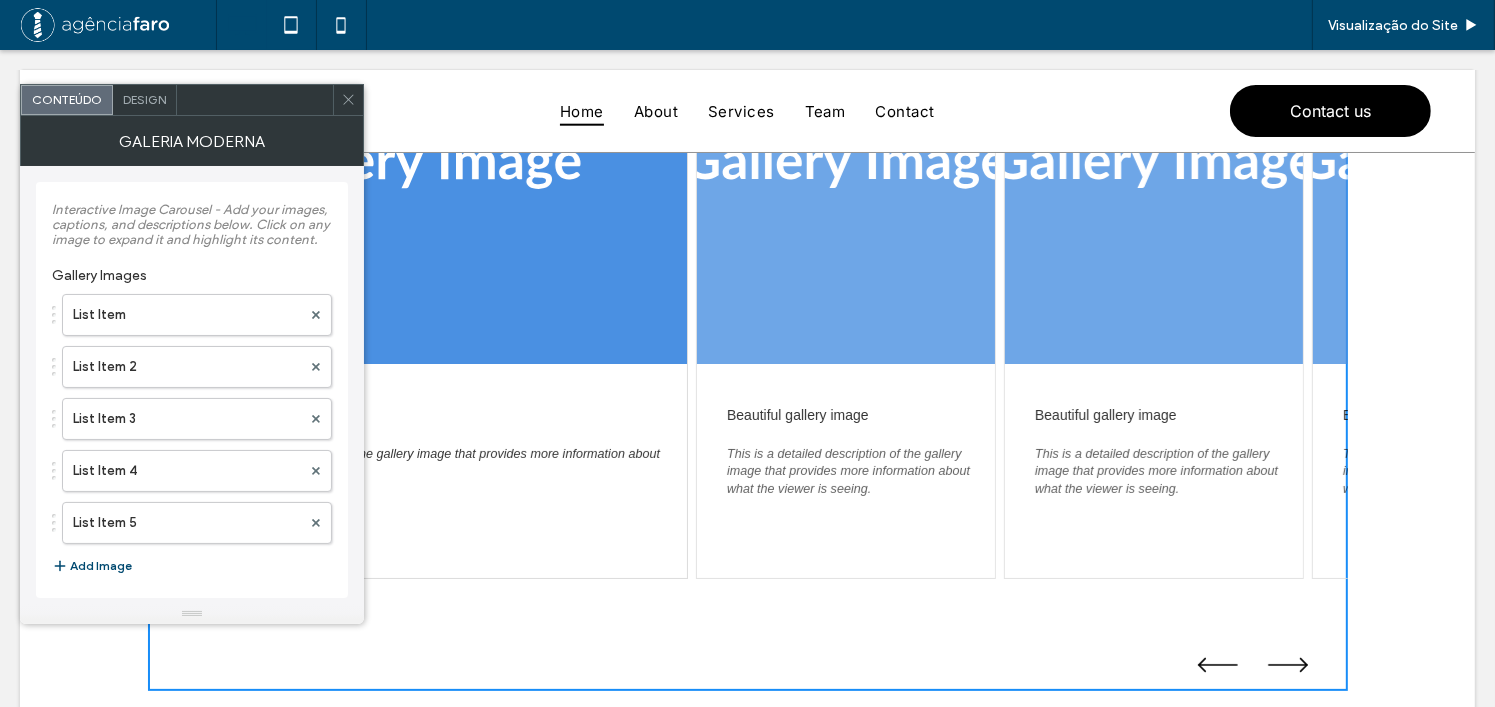 drag, startPoint x: 350, startPoint y: 103, endPoint x: 523, endPoint y: 39, distance: 184.45866 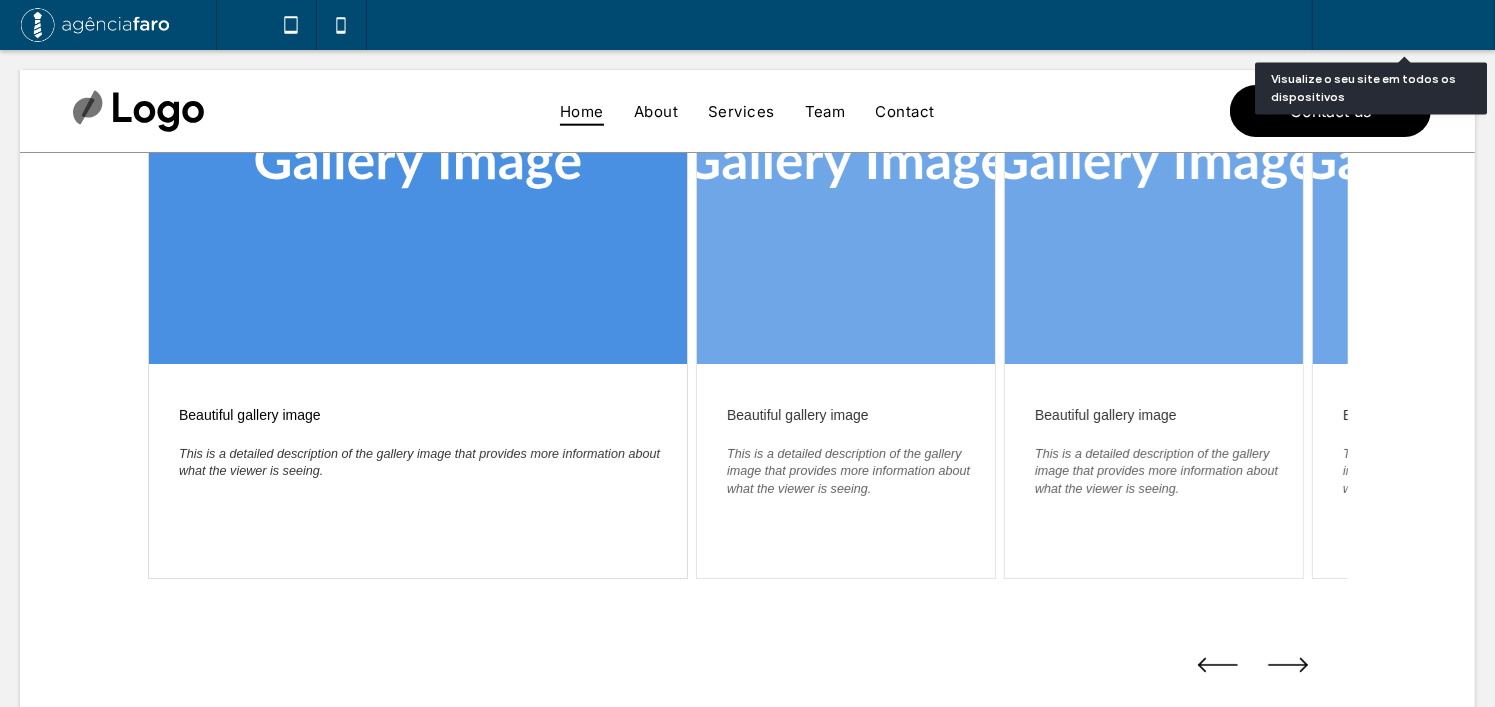 click on "Visualização do Site" at bounding box center (1393, 25) 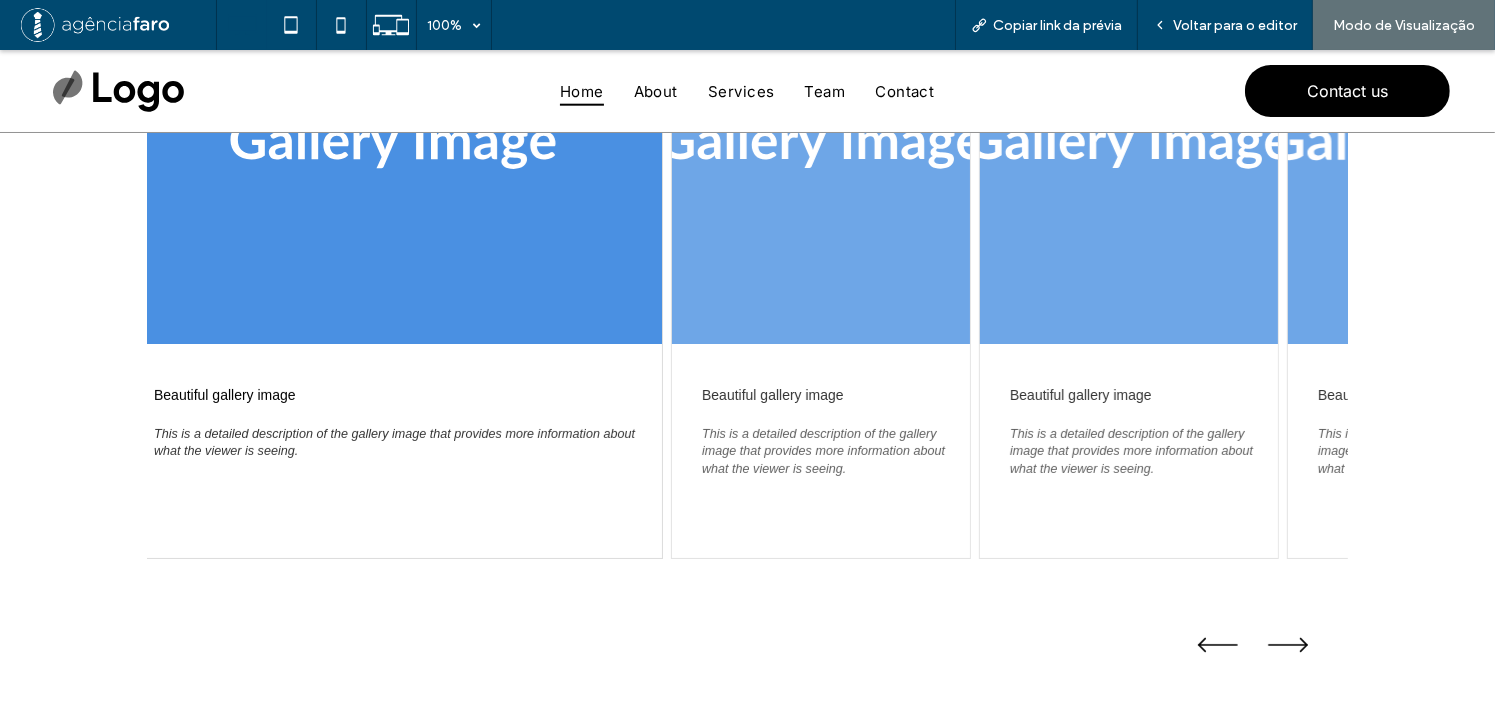 drag, startPoint x: 1158, startPoint y: 346, endPoint x: 797, endPoint y: 335, distance: 361.16754 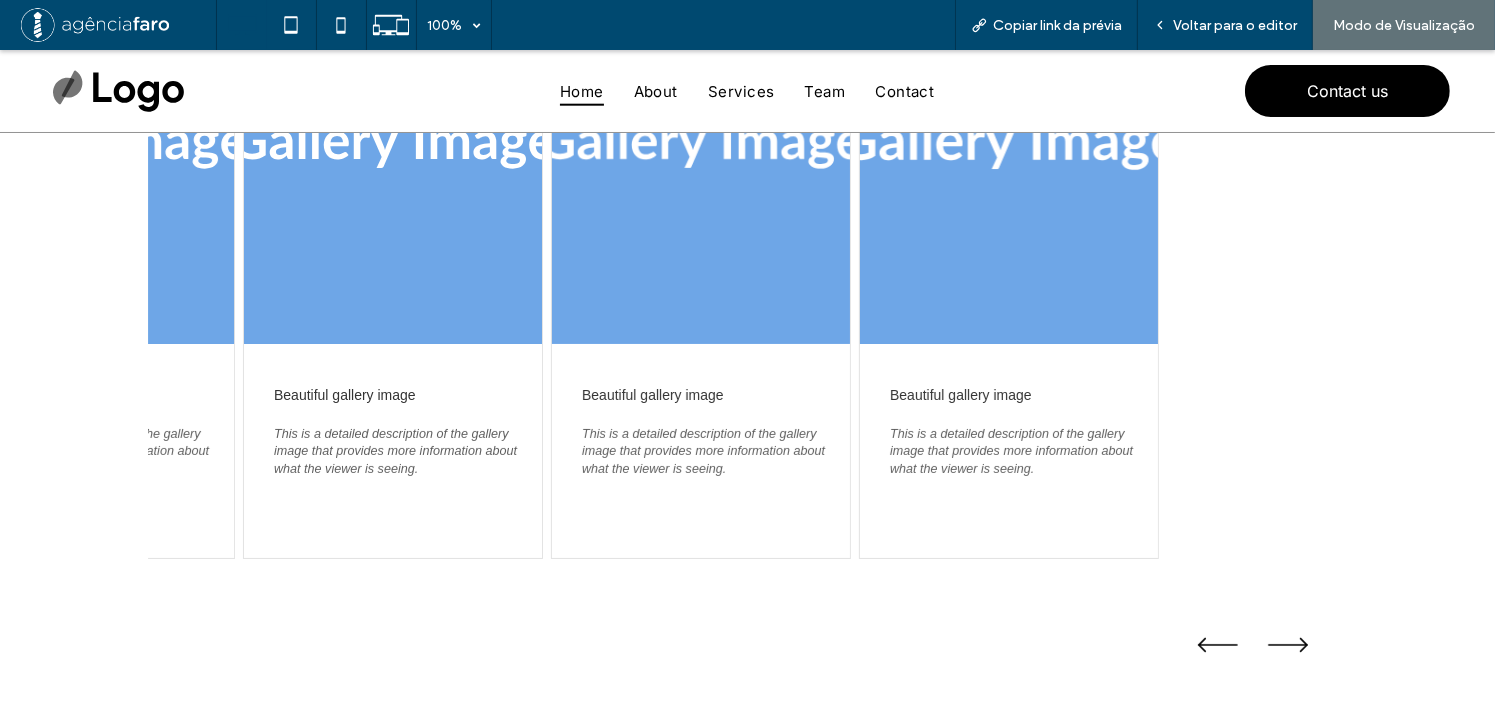 click at bounding box center (1008, 144) 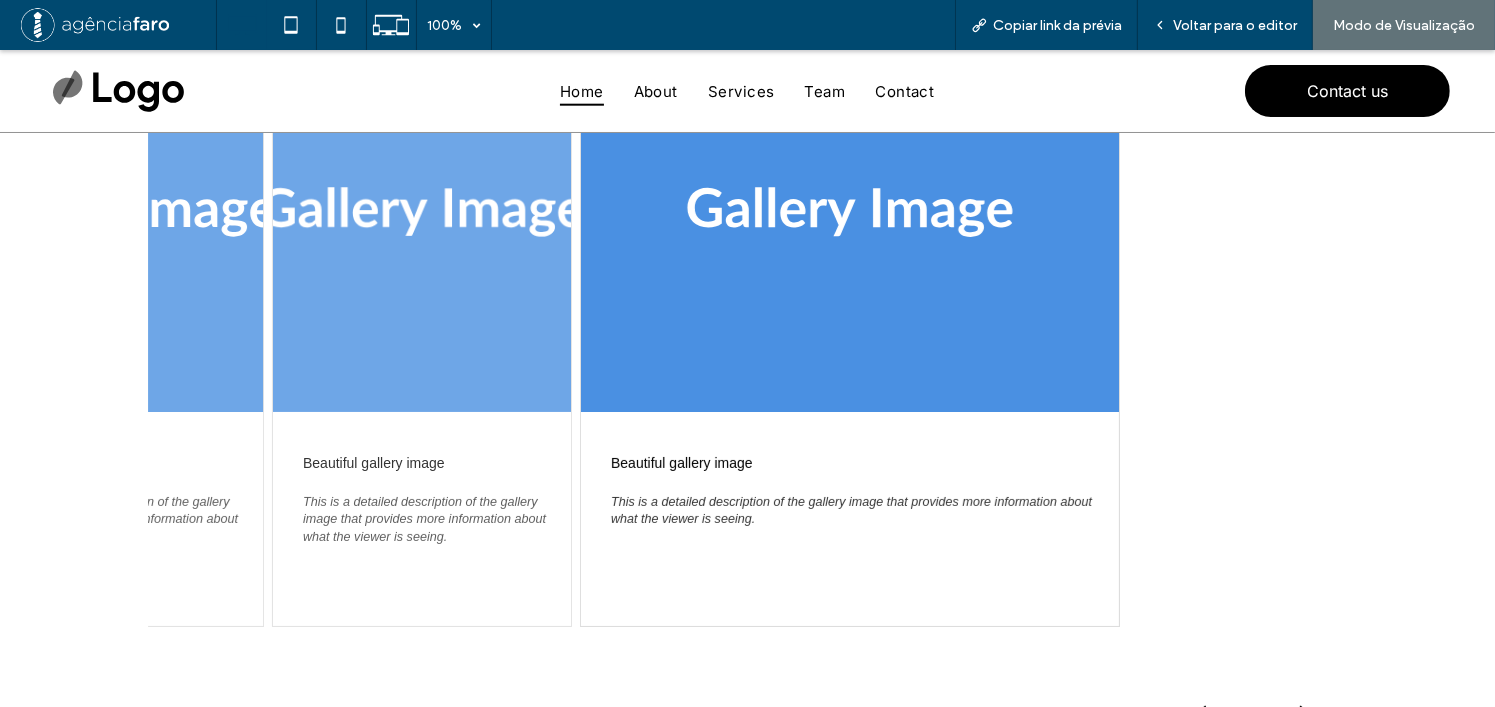 scroll, scrollTop: 100, scrollLeft: 0, axis: vertical 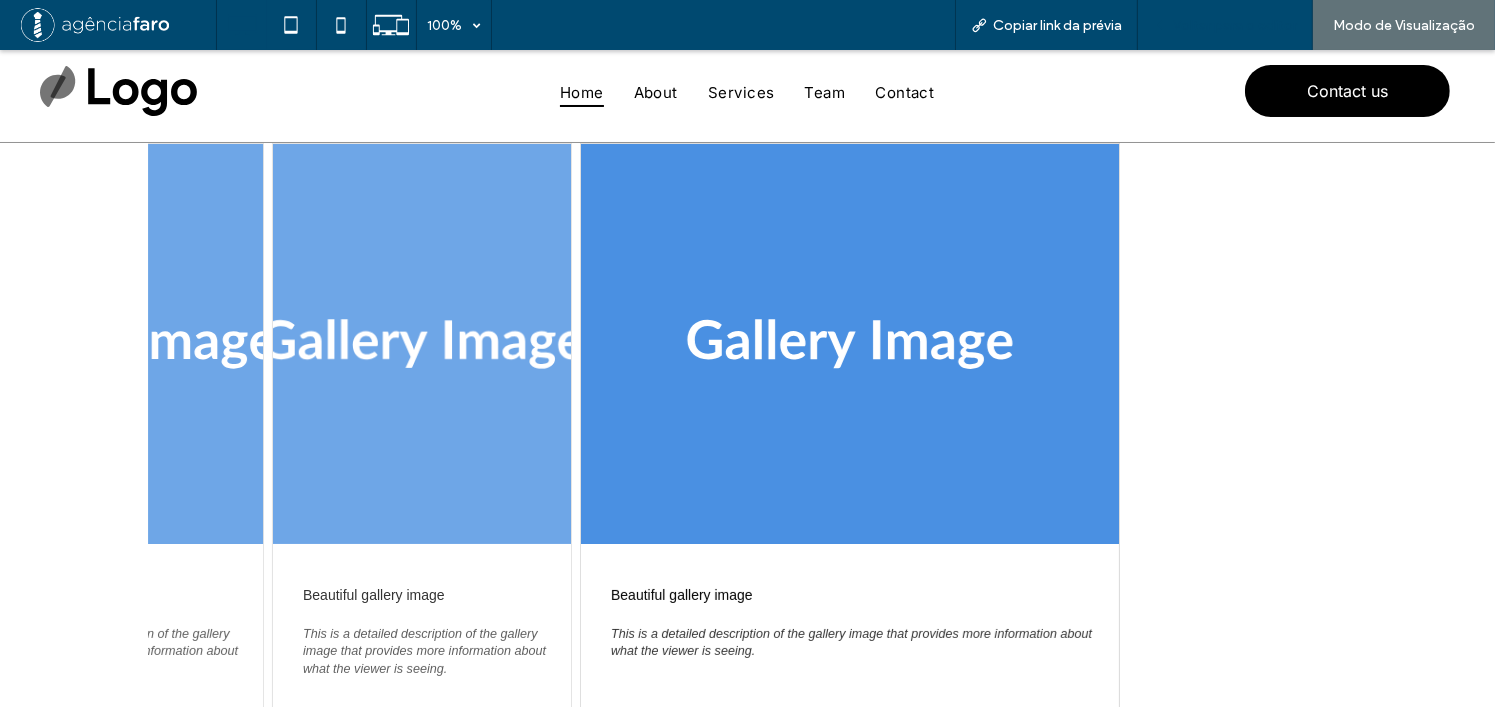 drag, startPoint x: 1216, startPoint y: 34, endPoint x: 1279, endPoint y: 2, distance: 70.66116 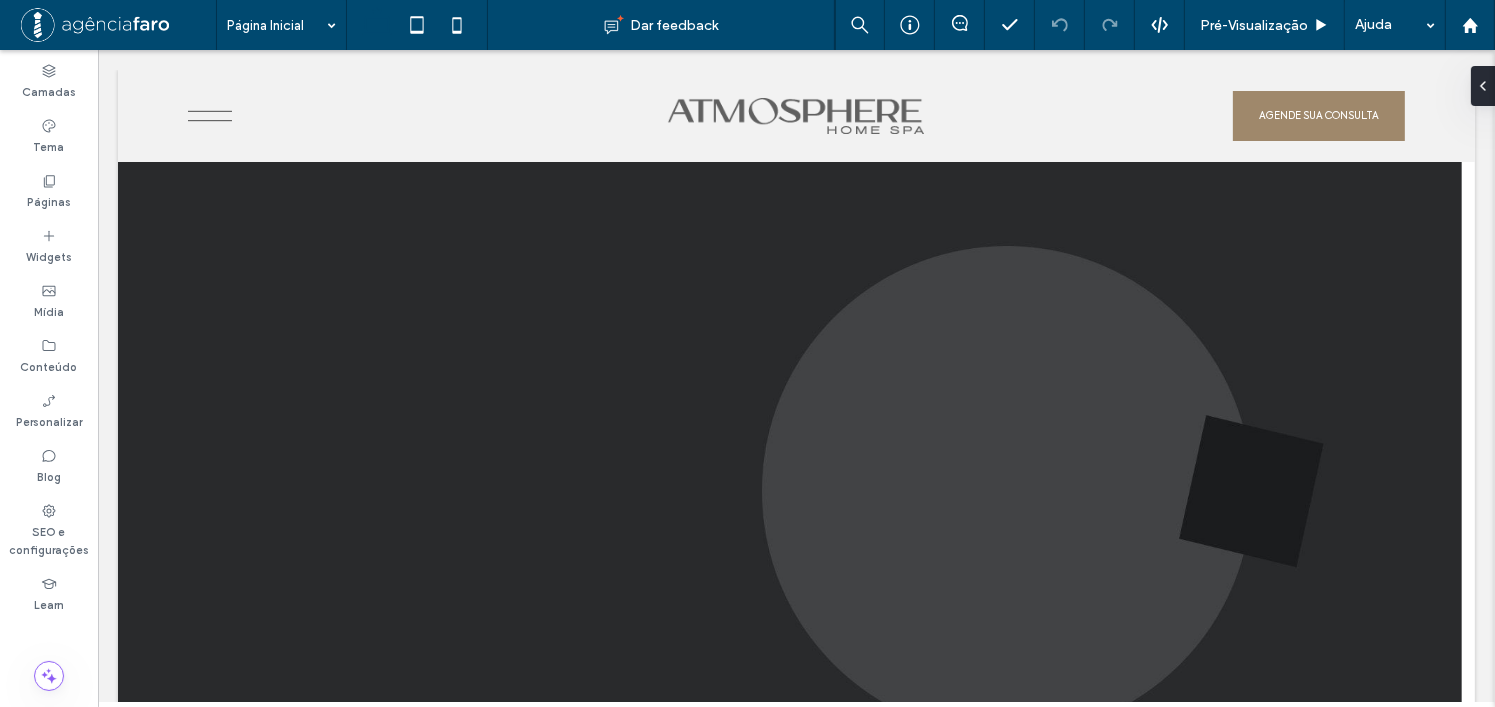 scroll, scrollTop: 0, scrollLeft: 0, axis: both 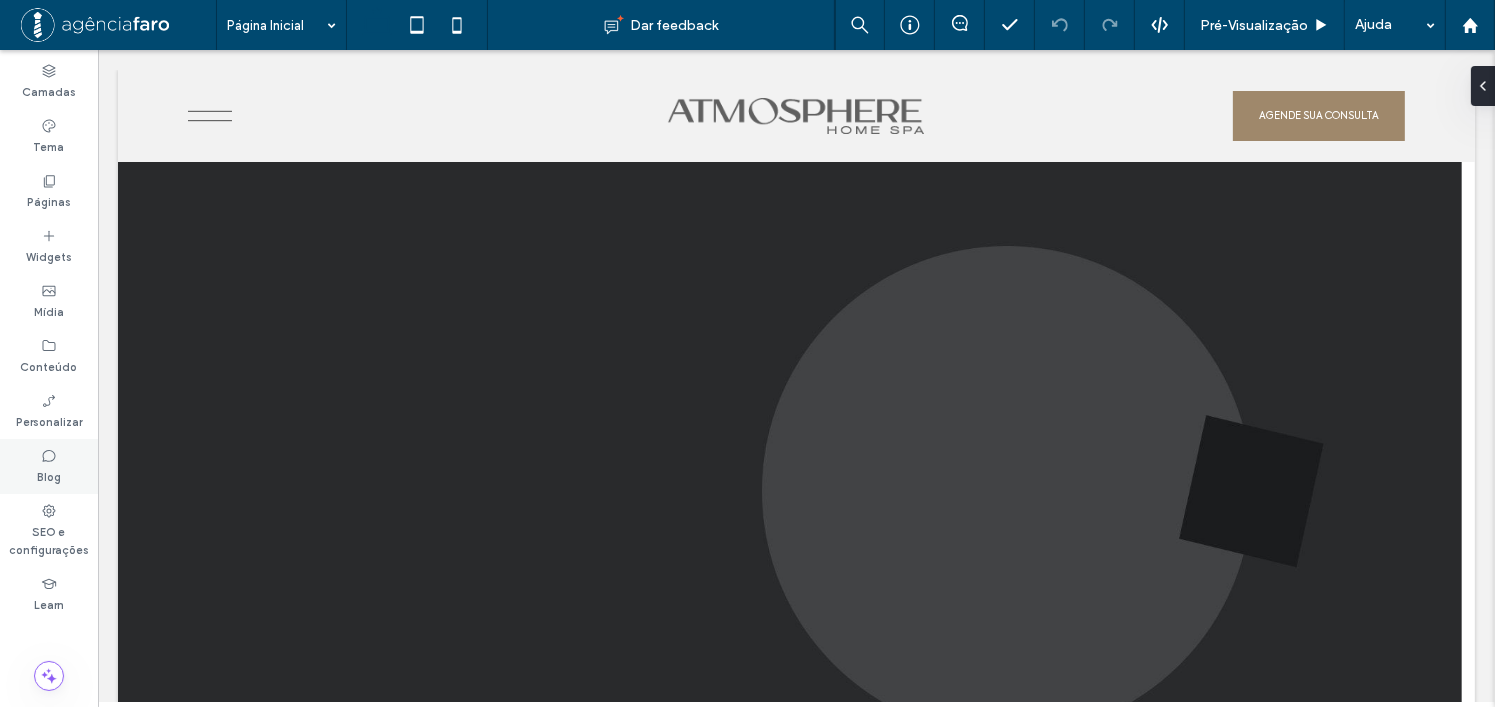 click on "Blog" at bounding box center (49, 466) 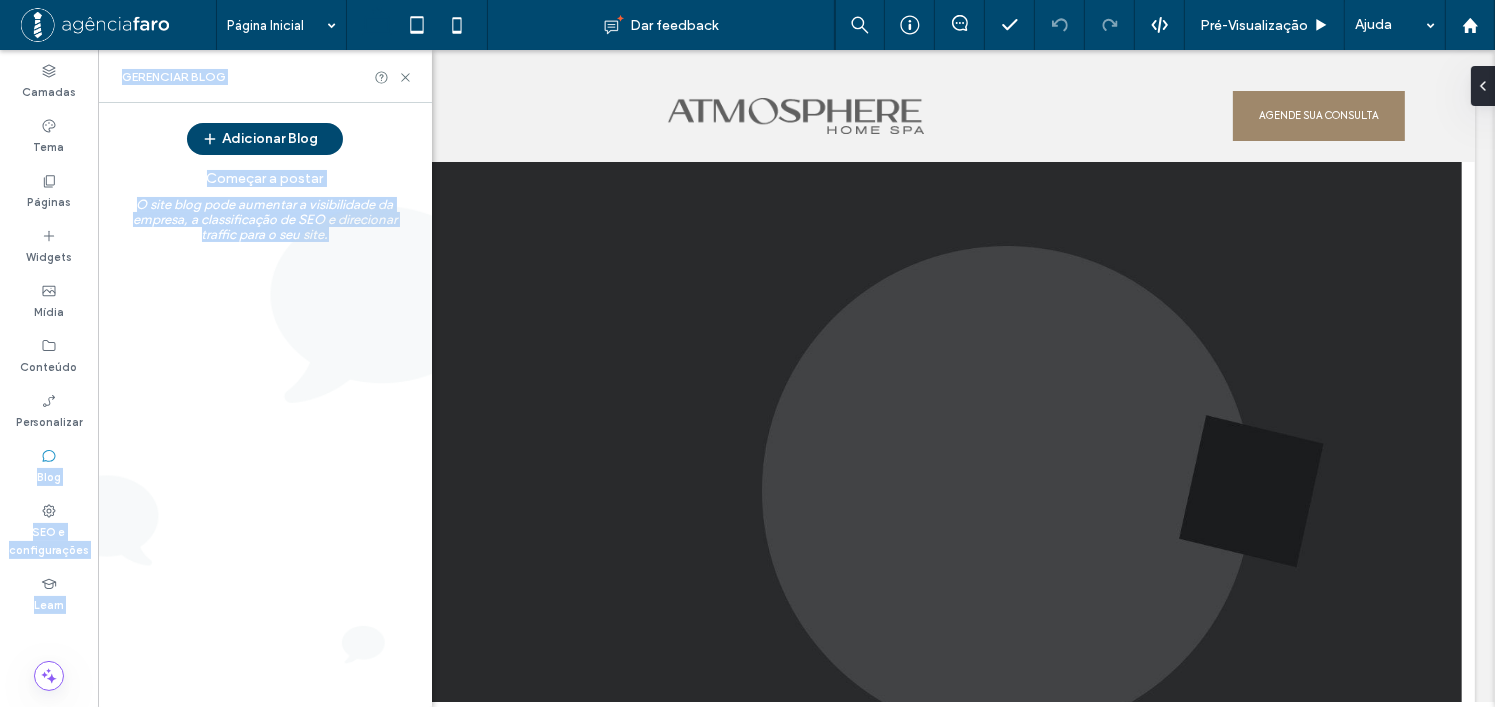 drag, startPoint x: 25, startPoint y: 453, endPoint x: 326, endPoint y: 455, distance: 301.00665 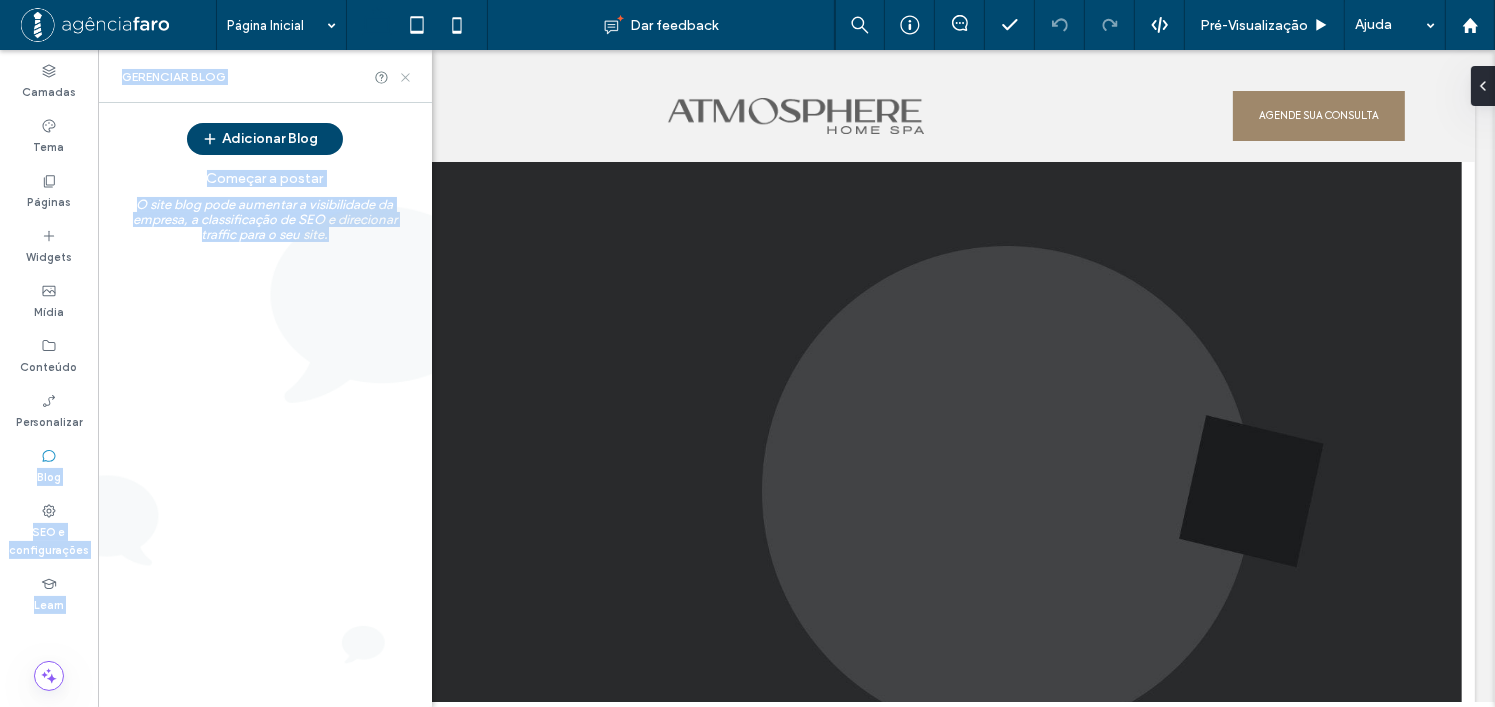 click 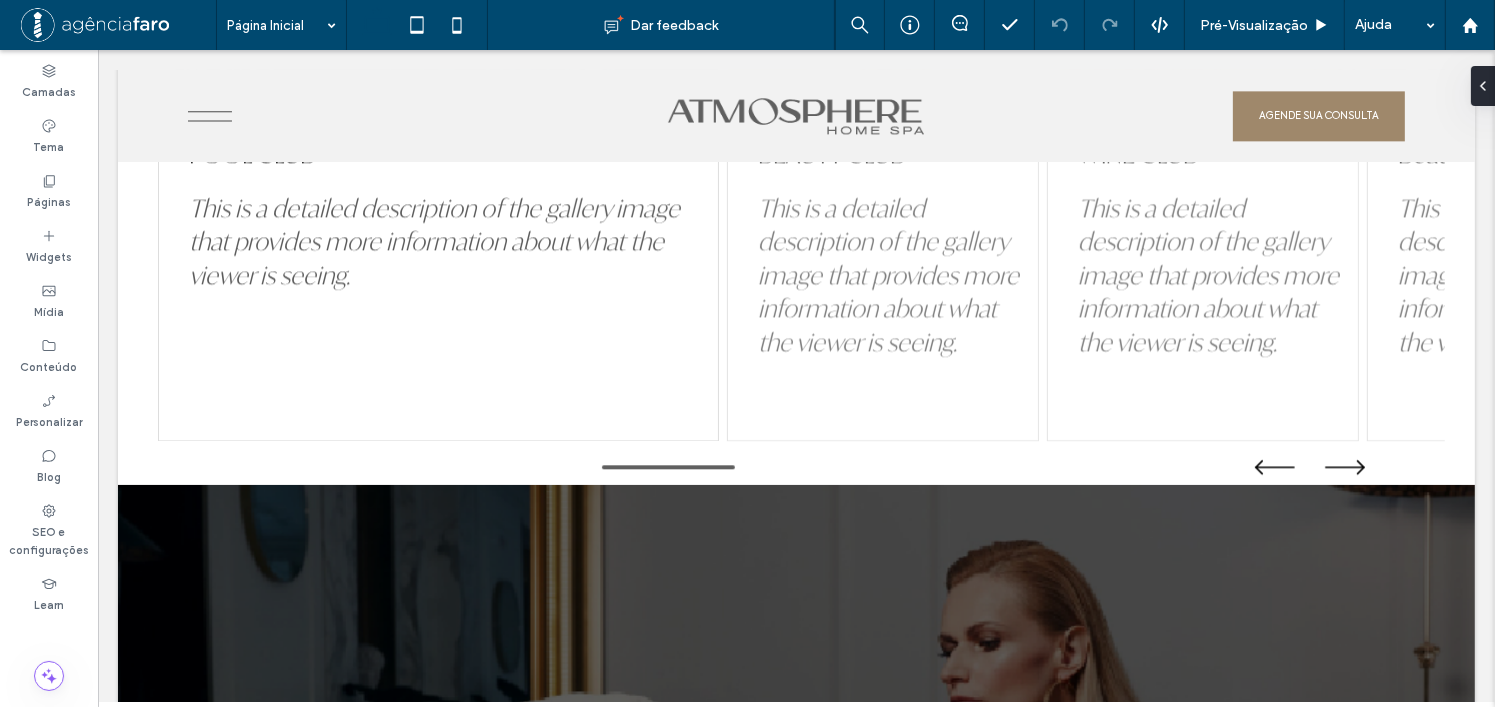 scroll, scrollTop: 4500, scrollLeft: 0, axis: vertical 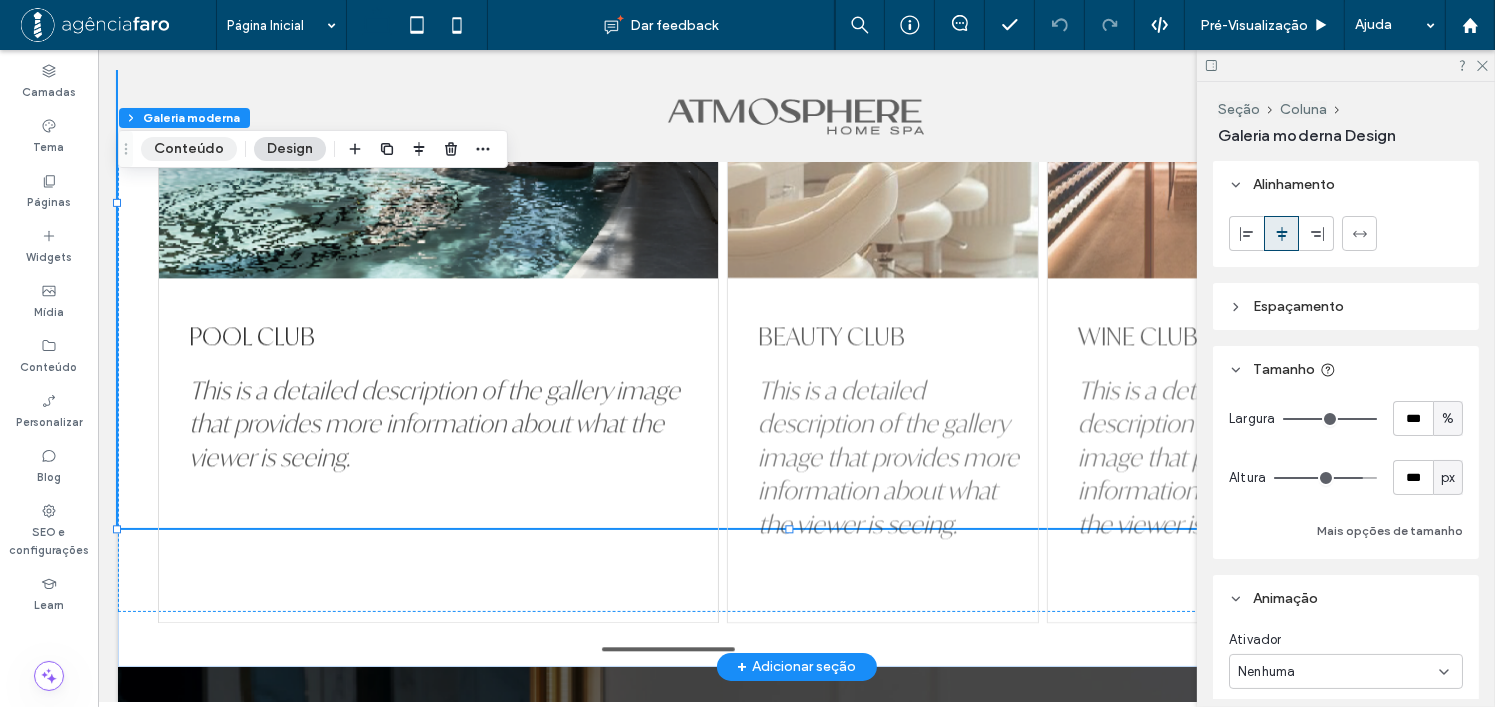 click on "Conteúdo" at bounding box center [189, 149] 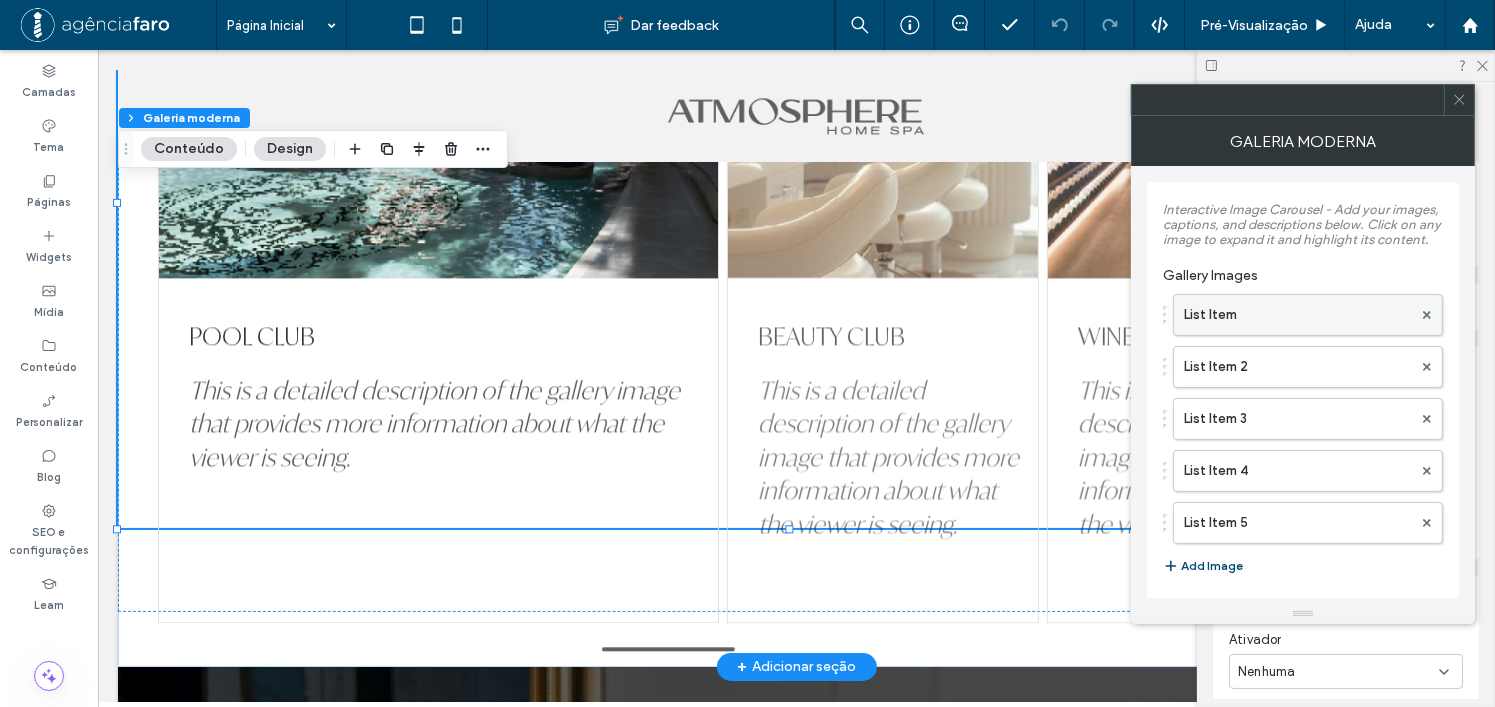 click on "List Item" at bounding box center [1298, 315] 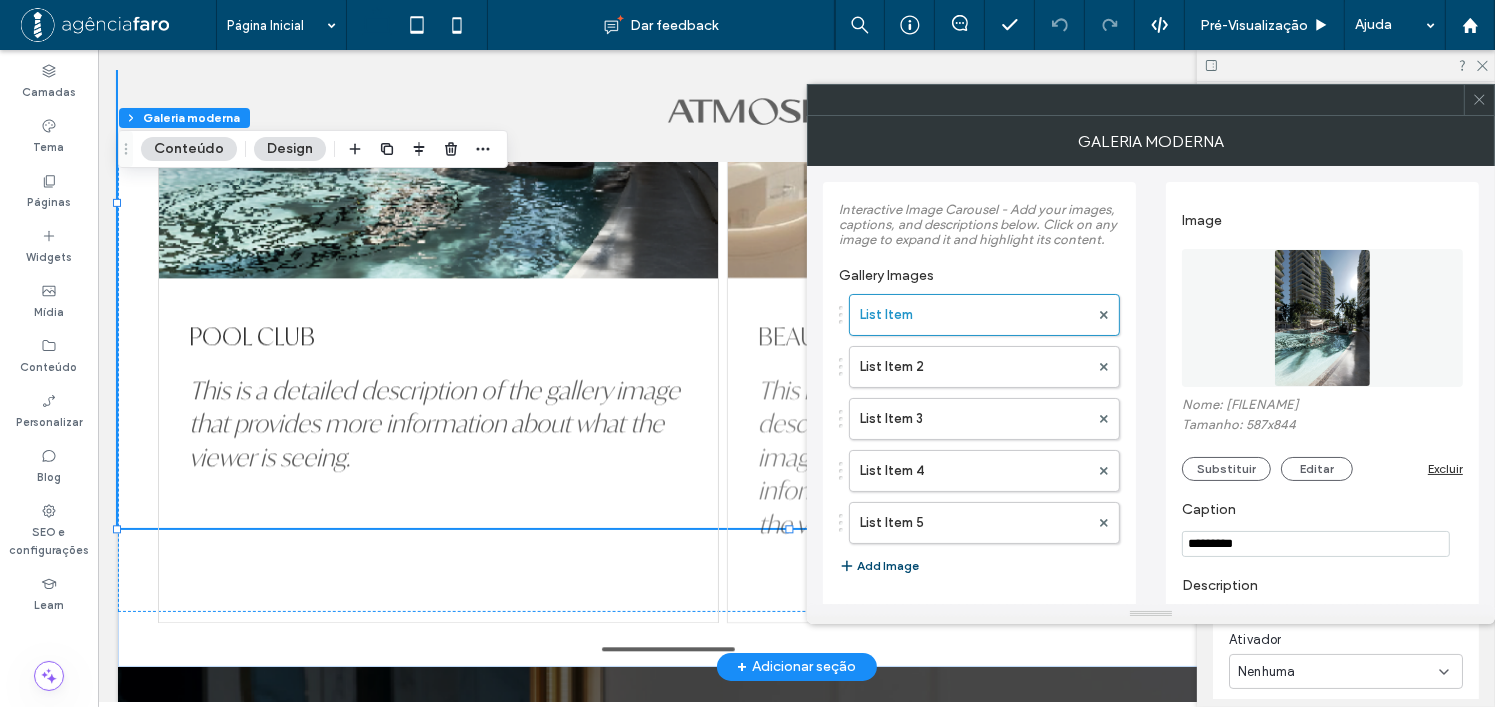 scroll, scrollTop: 145, scrollLeft: 0, axis: vertical 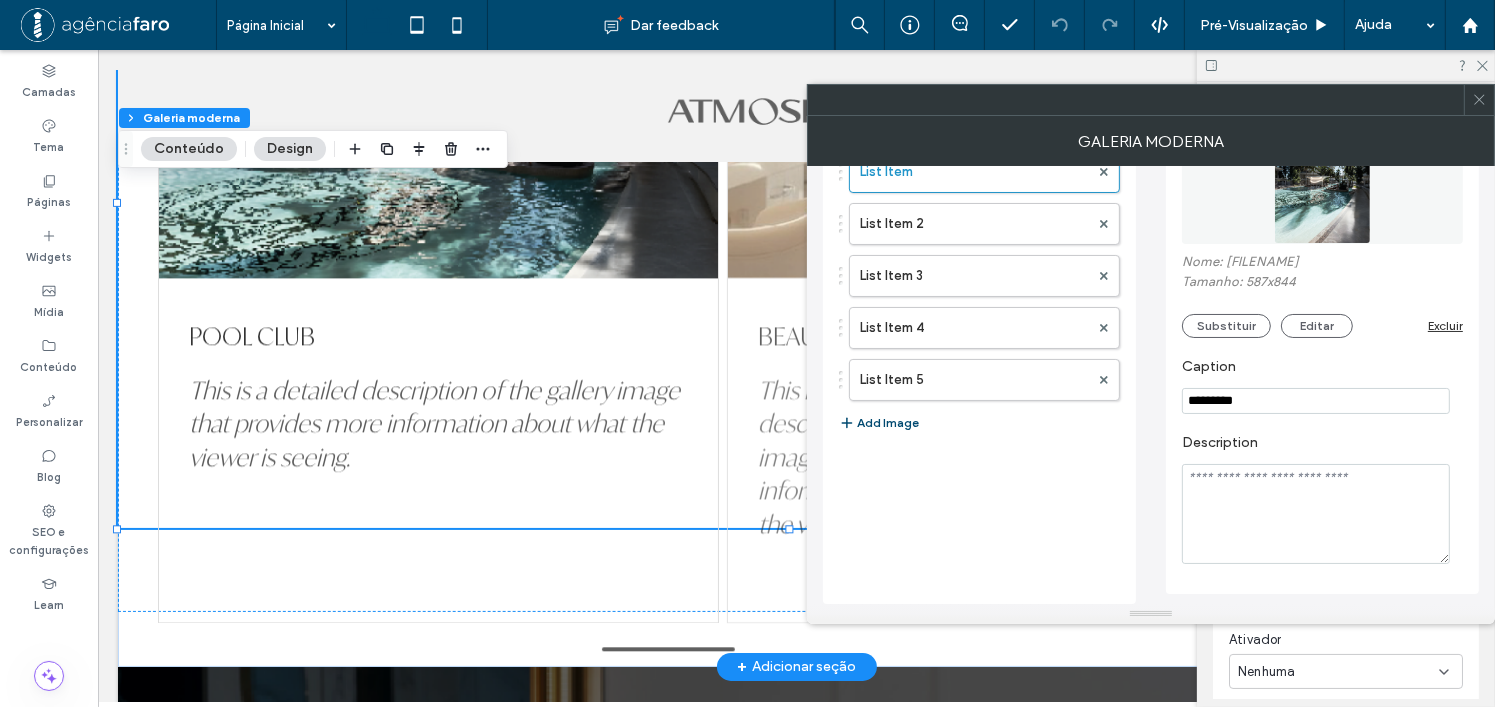 click at bounding box center [1316, 514] 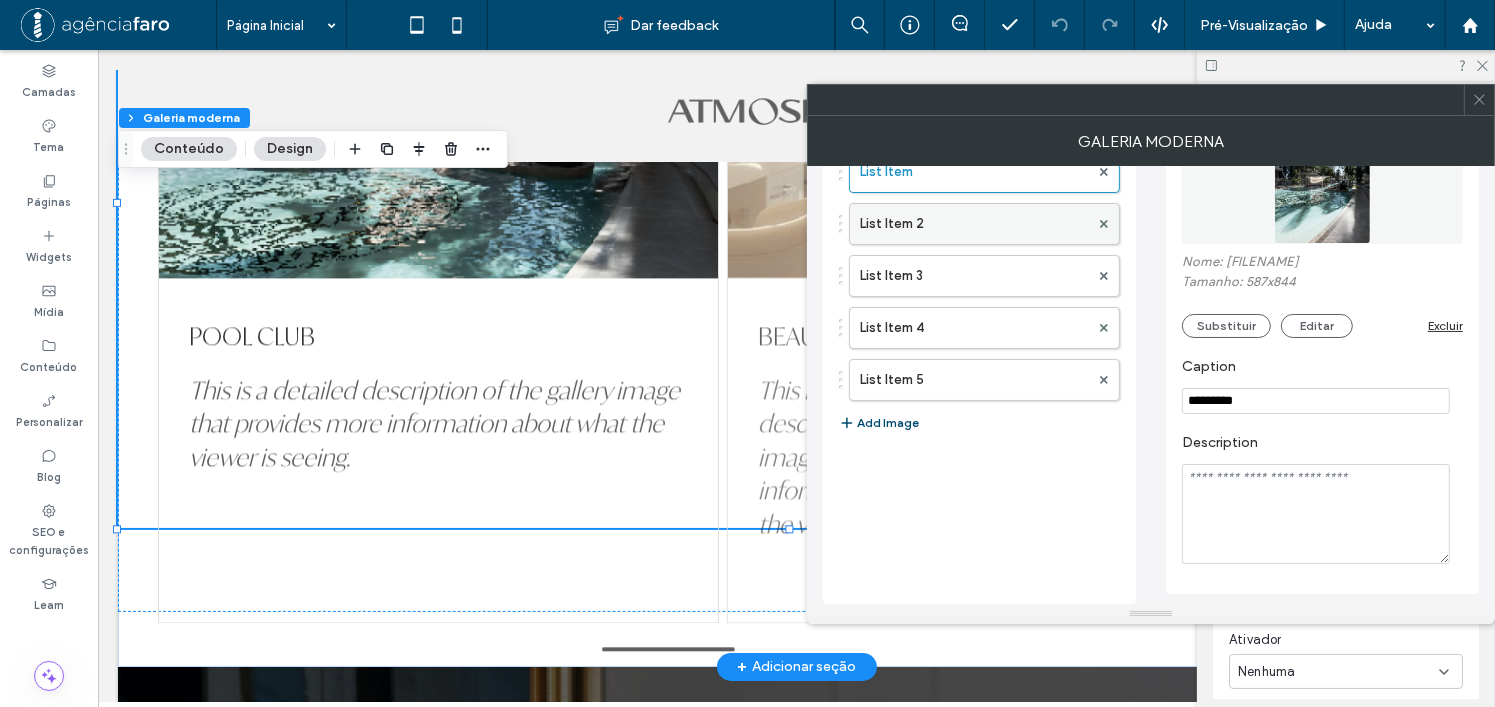 click on "List Item 2" at bounding box center [974, 224] 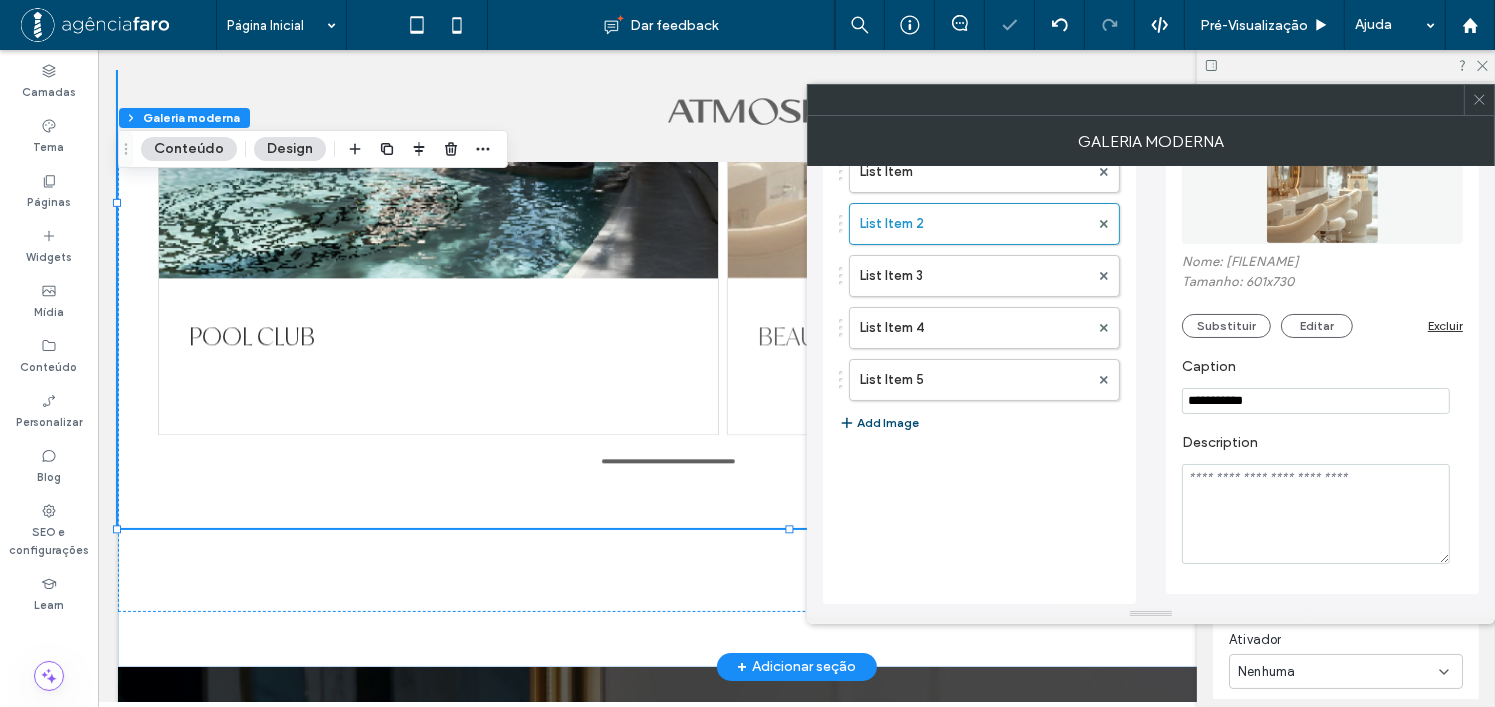 click at bounding box center [1316, 514] 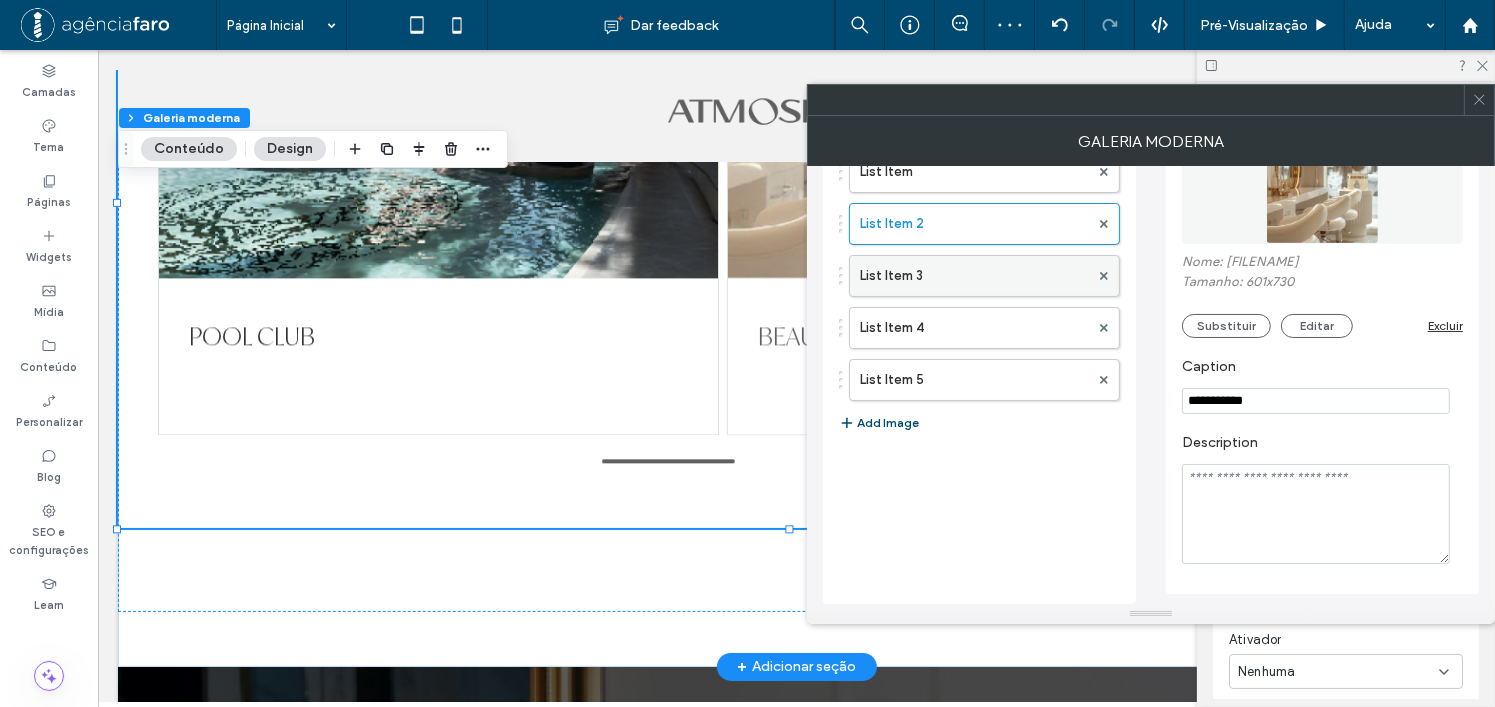 click on "List Item 3" at bounding box center [974, 276] 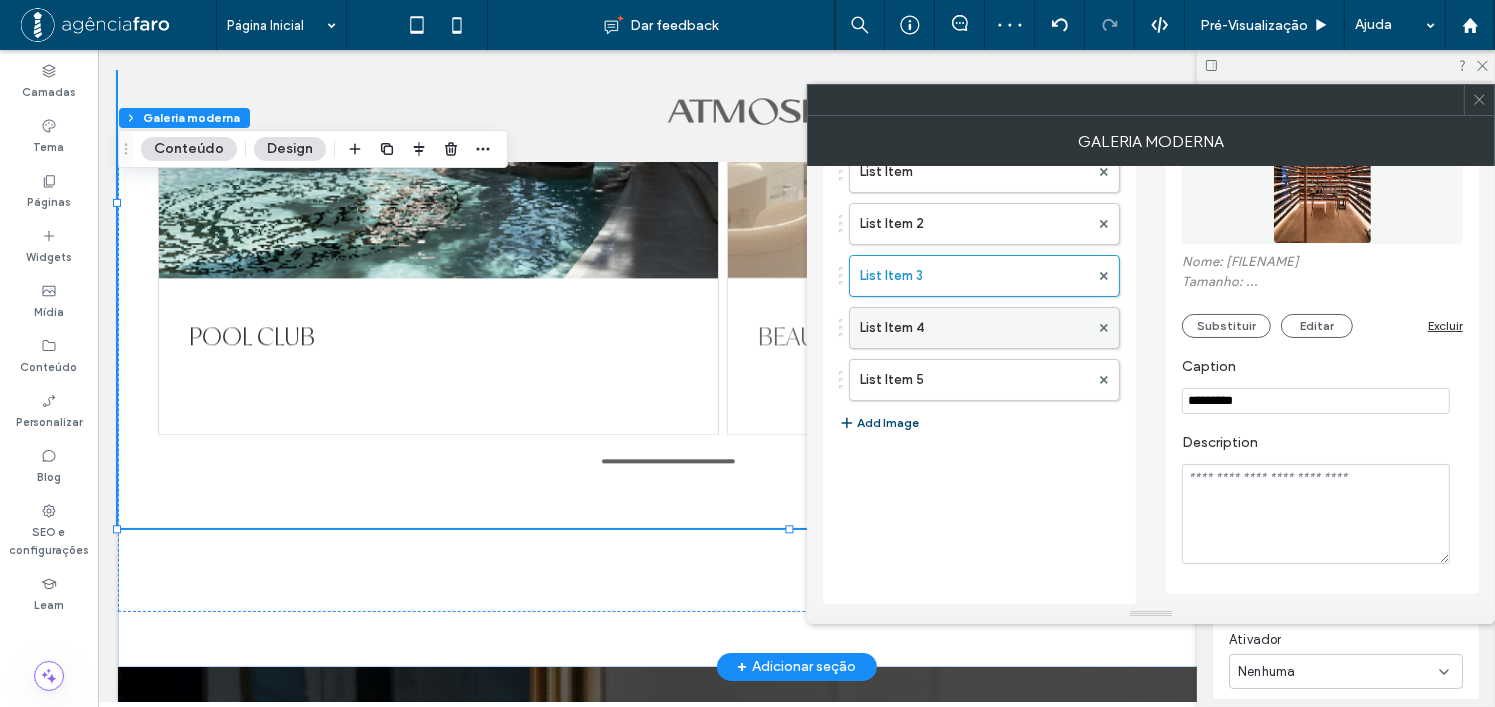 click on "List Item 4" at bounding box center (974, 328) 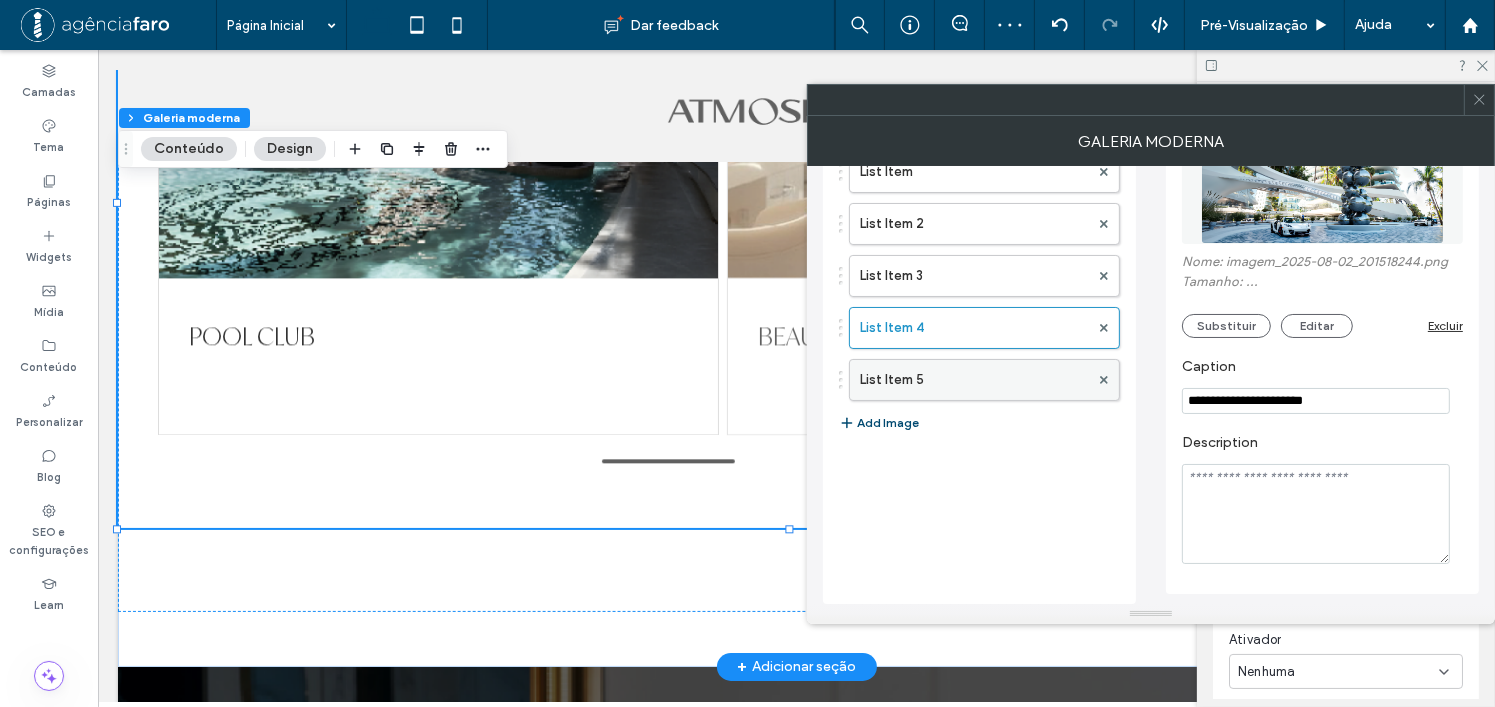 click on "List Item 5" at bounding box center [974, 380] 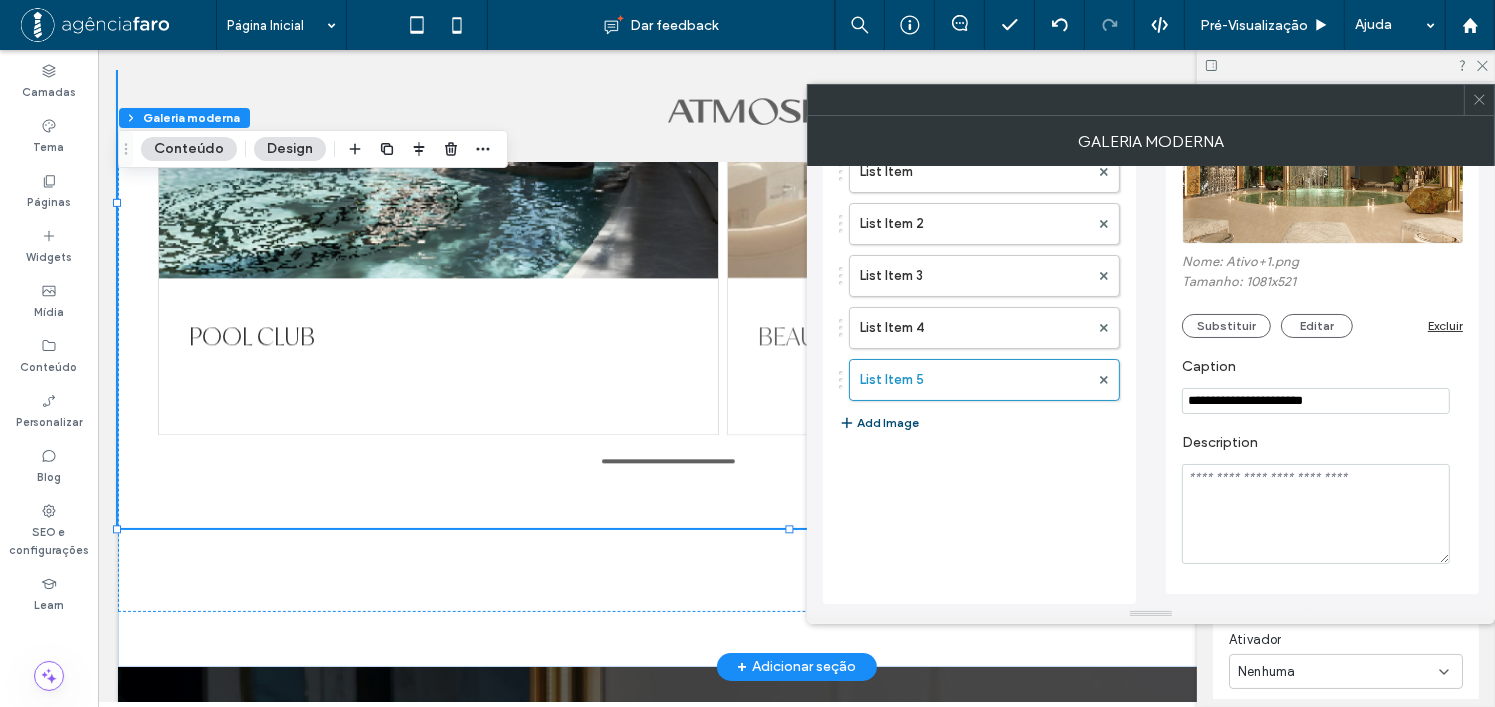 click 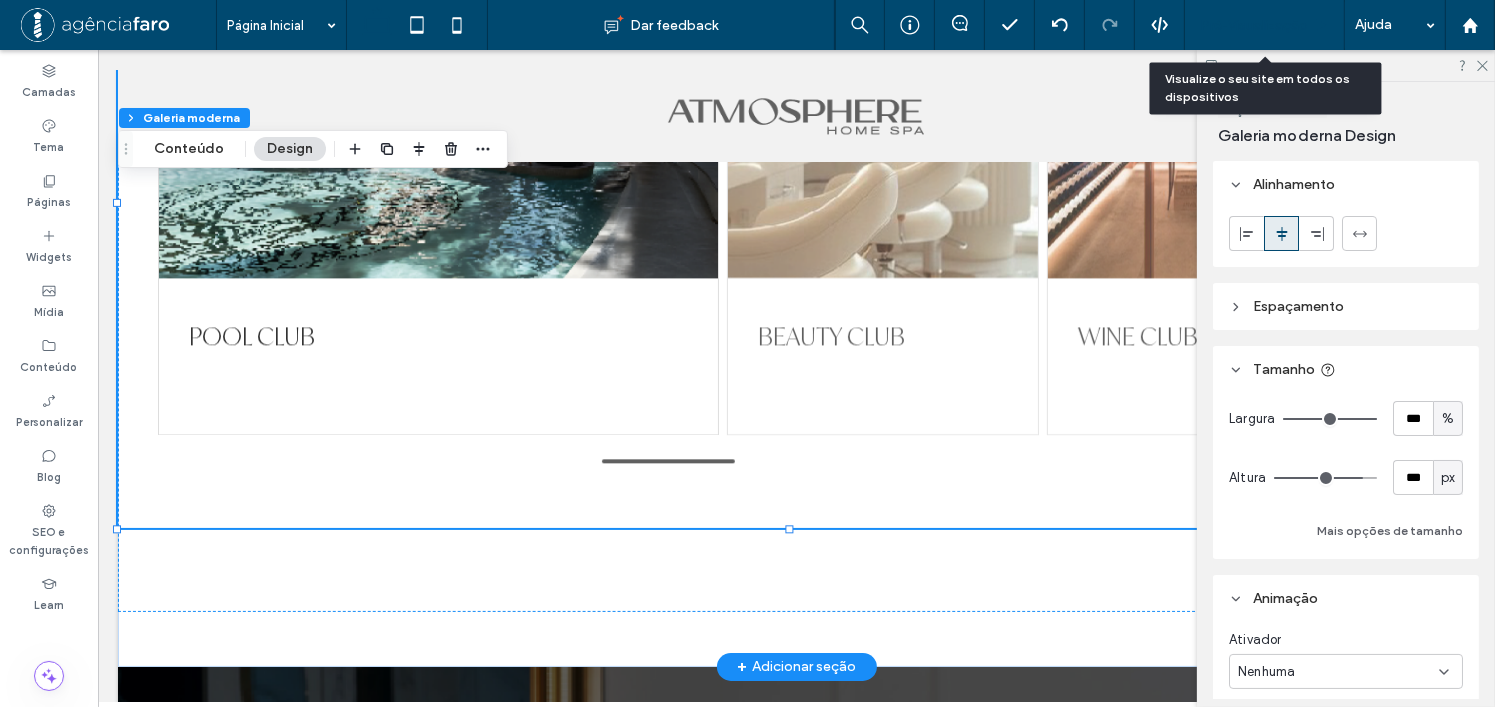 click on "Pré-Visualizaçāo" at bounding box center [1254, 25] 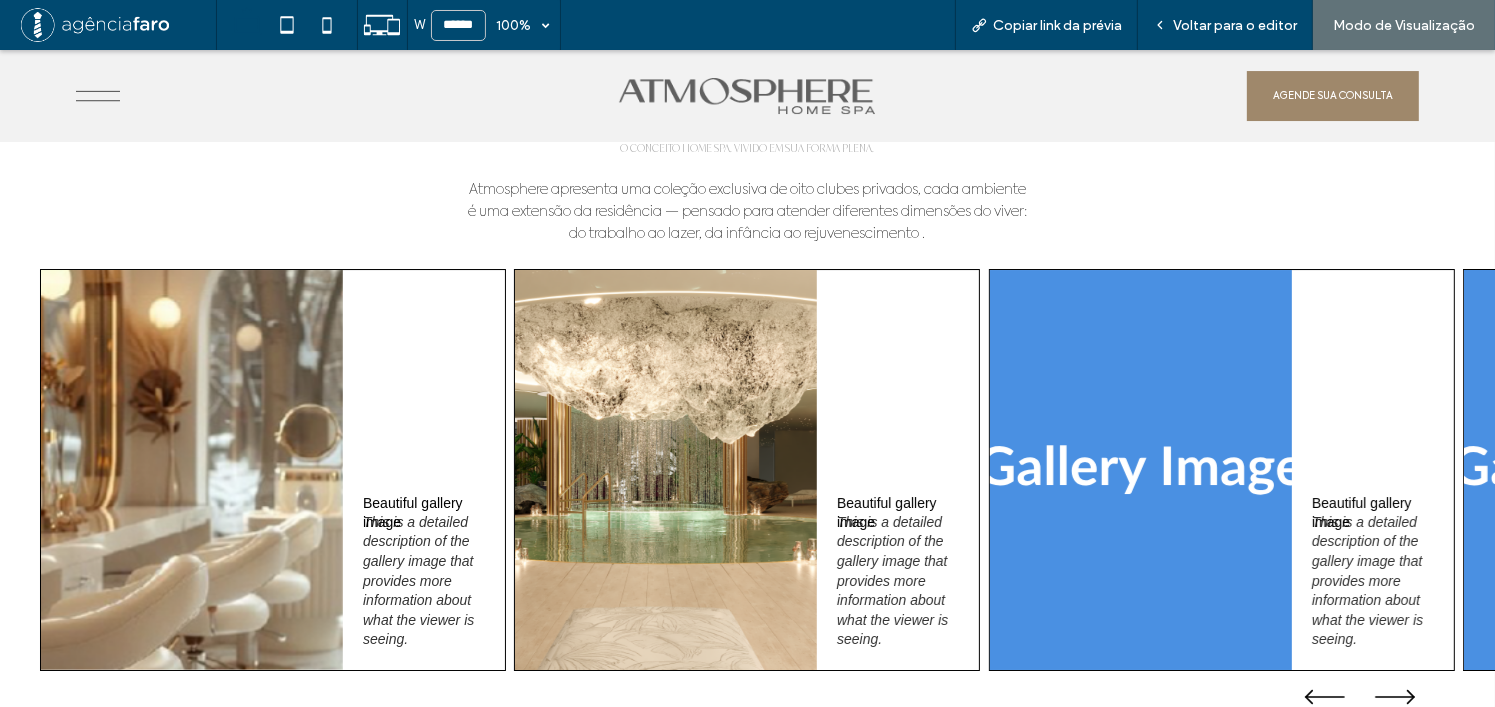 scroll, scrollTop: 7219, scrollLeft: 0, axis: vertical 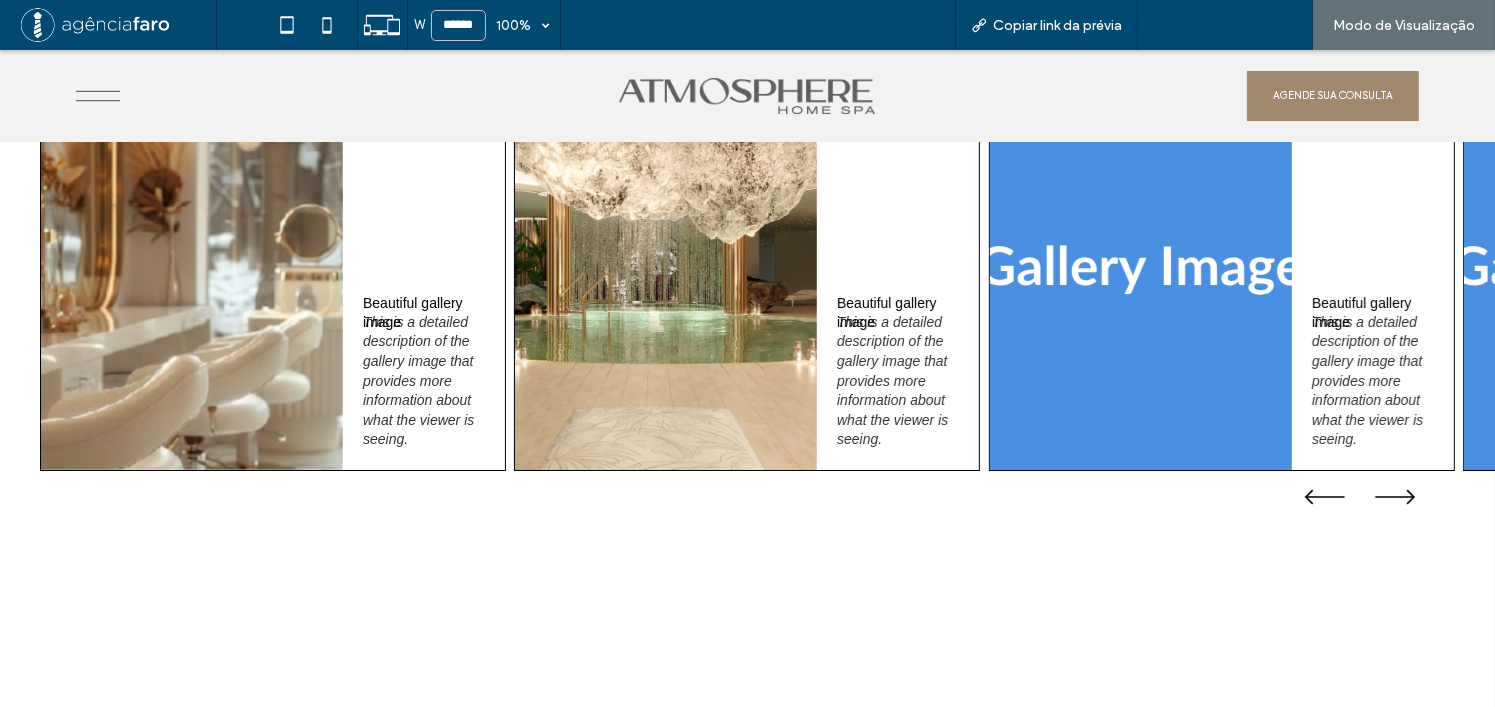 click on "Voltar para o editor" at bounding box center (1235, 25) 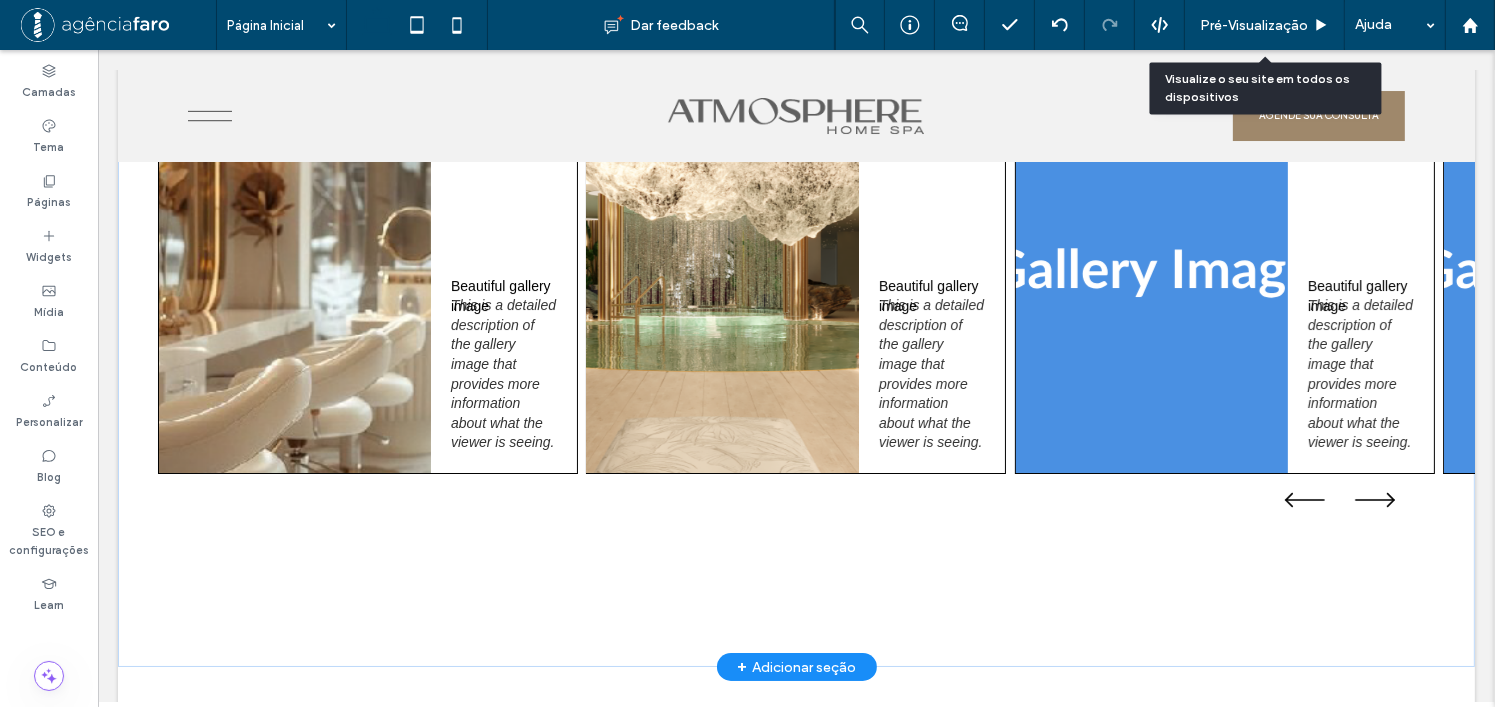 scroll, scrollTop: 7192, scrollLeft: 0, axis: vertical 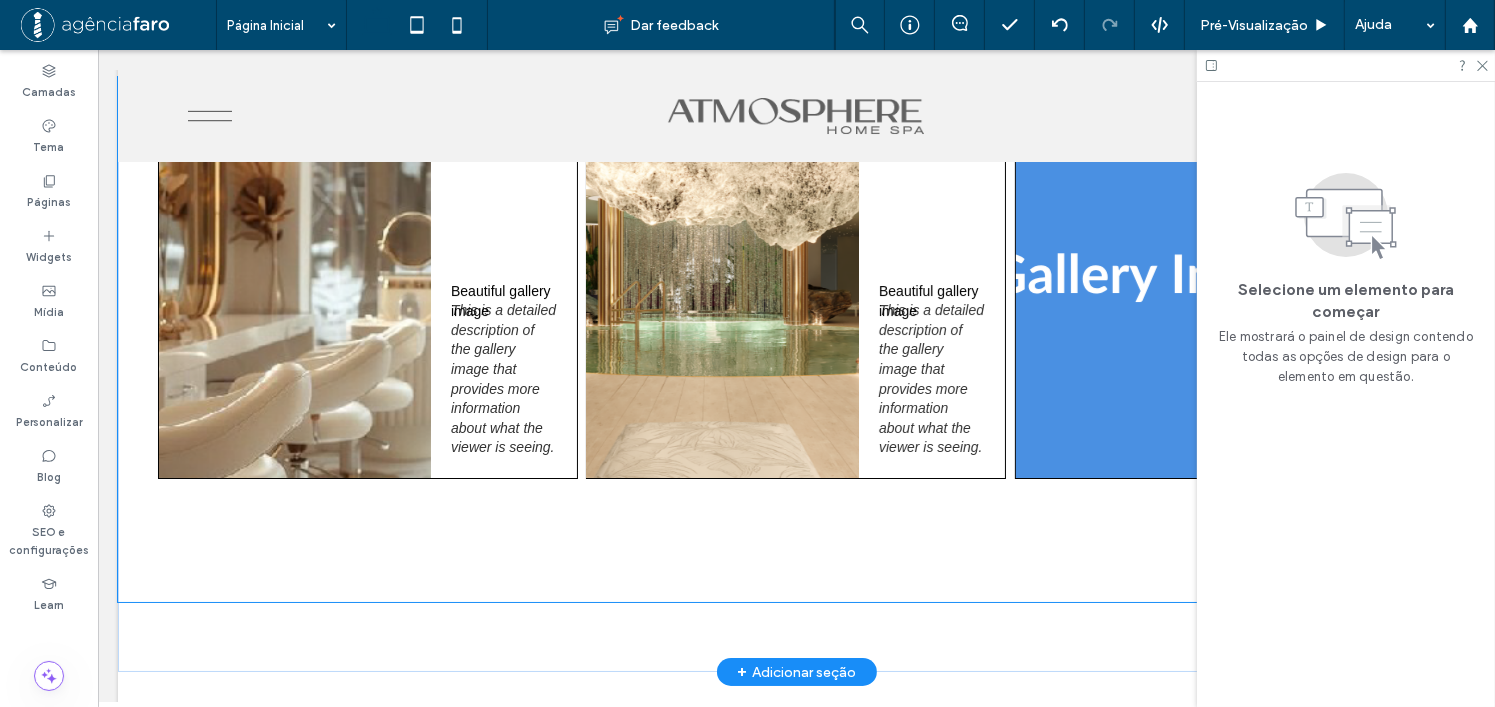 click at bounding box center [722, 278] 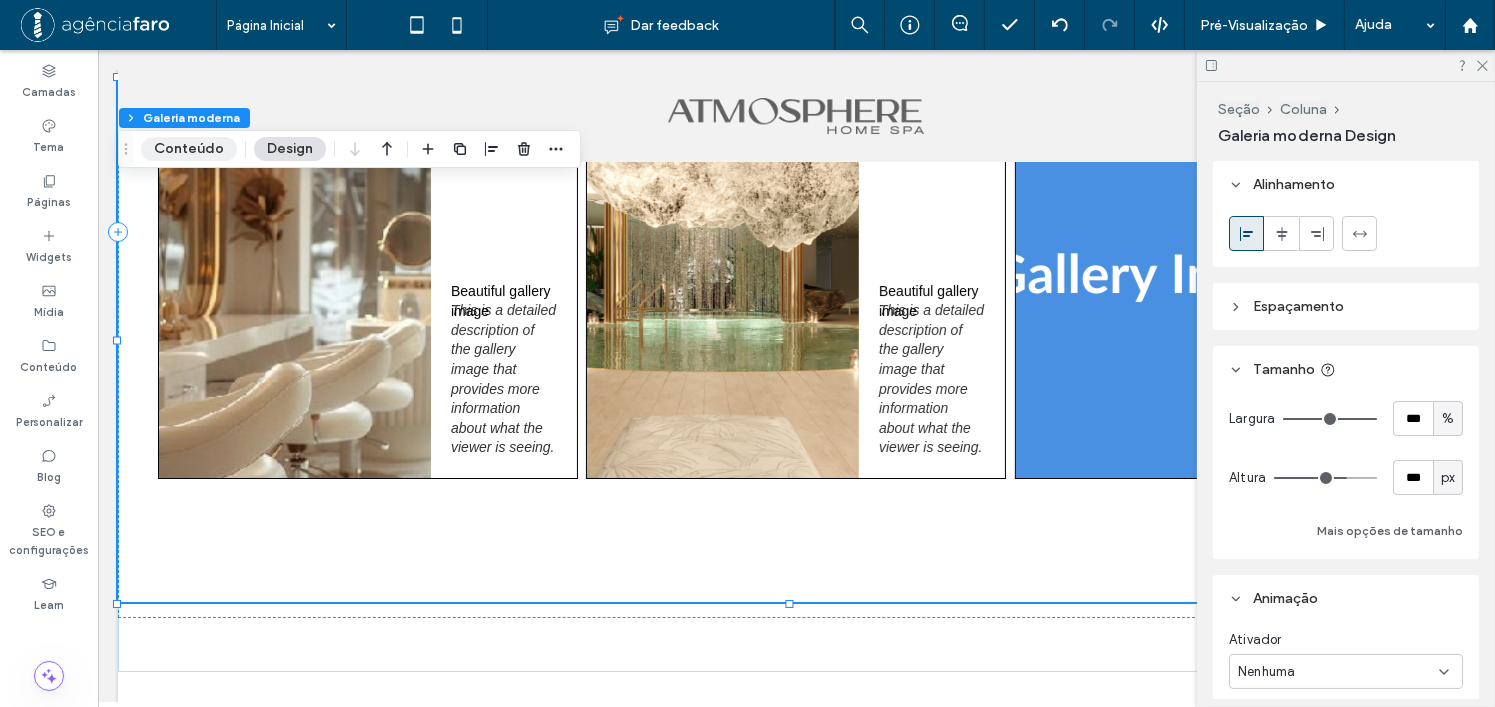 click on "Conteúdo" at bounding box center [189, 149] 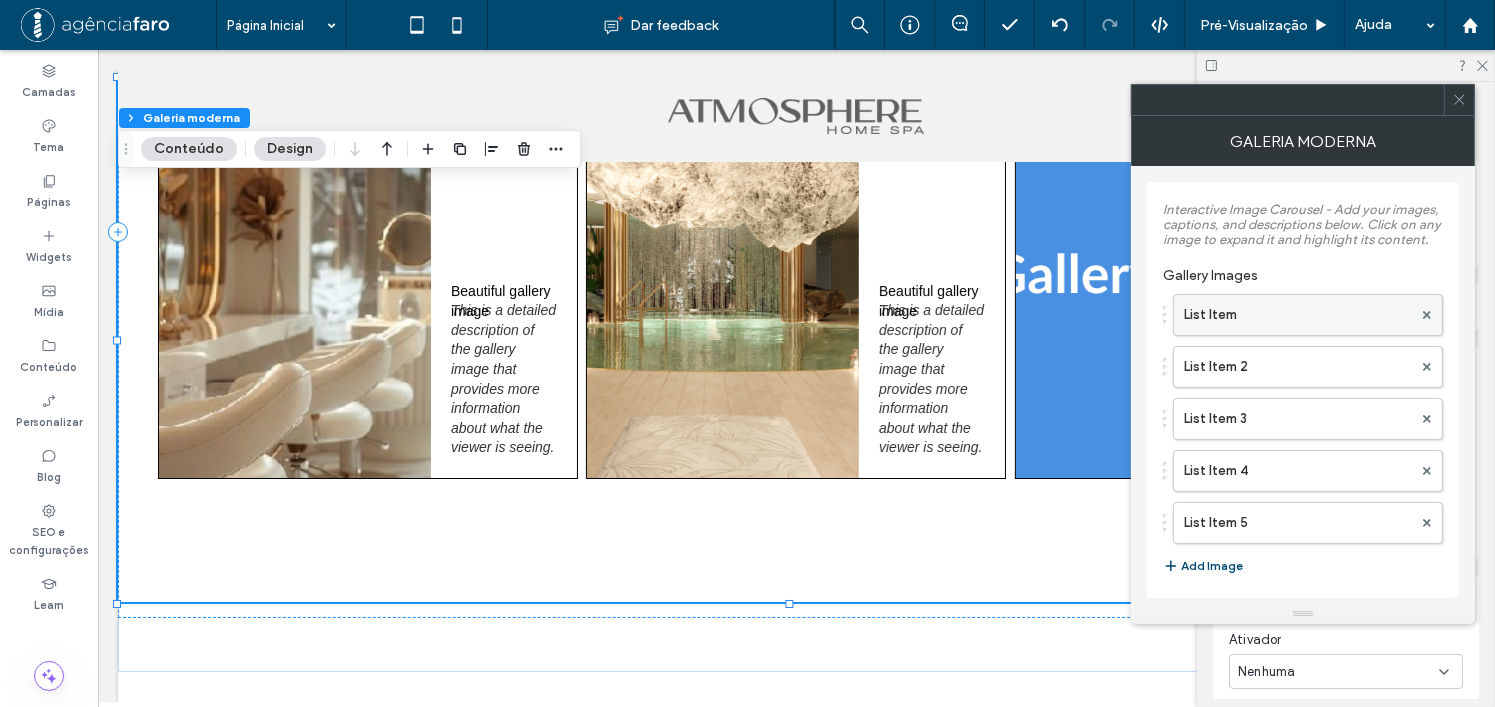 click on "List Item" at bounding box center [1298, 315] 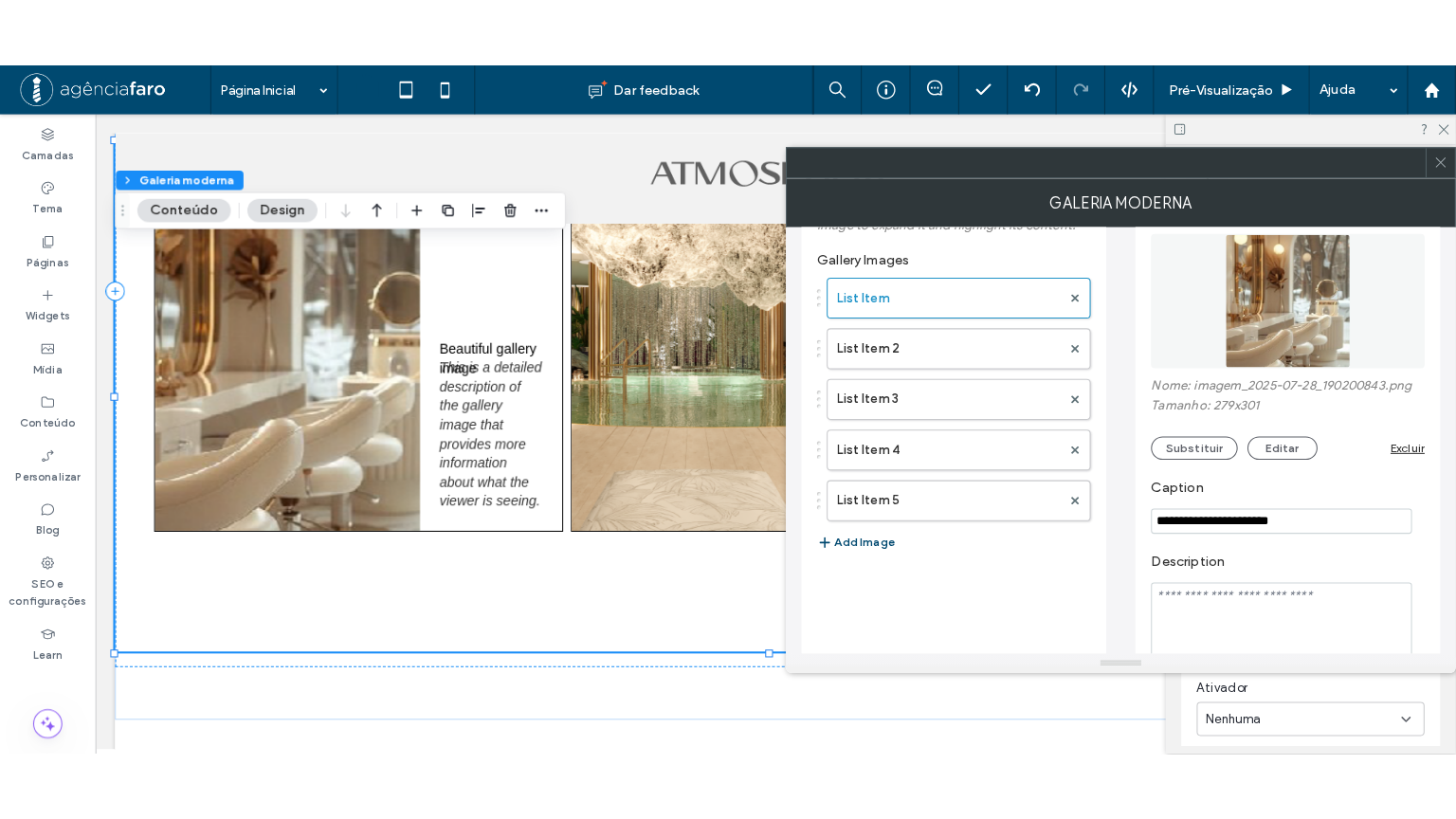 scroll, scrollTop: 137, scrollLeft: 0, axis: vertical 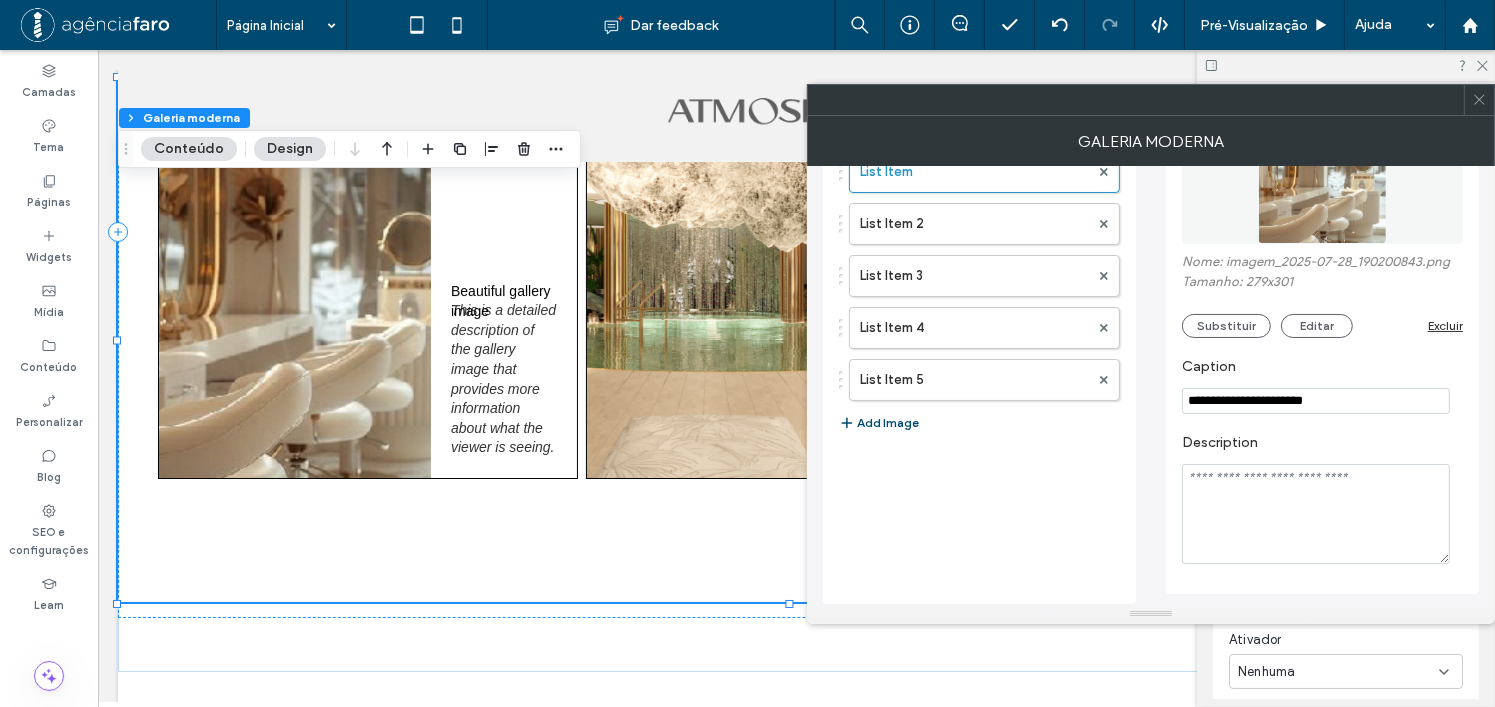 click at bounding box center (1316, 514) 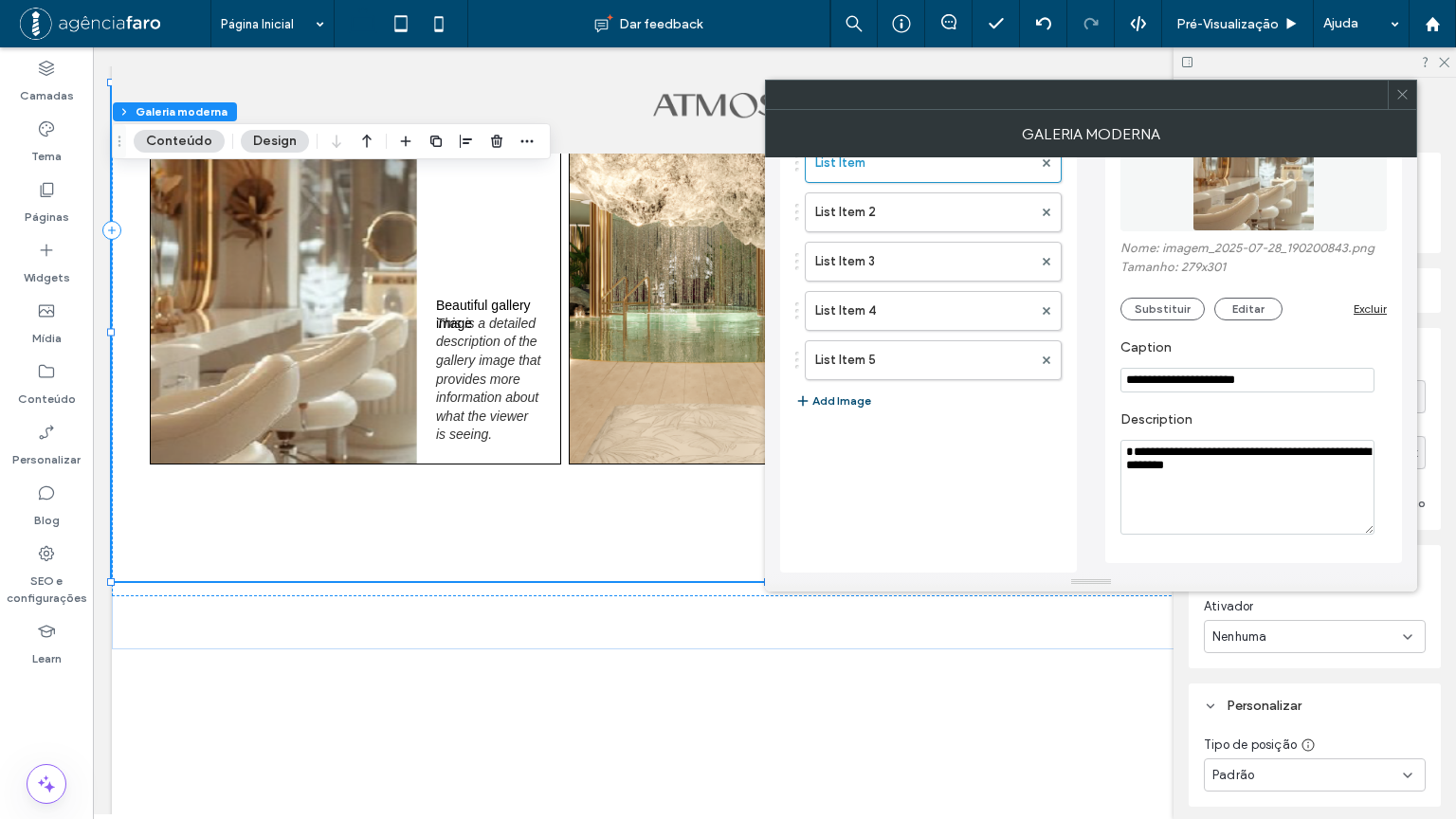 type on "**********" 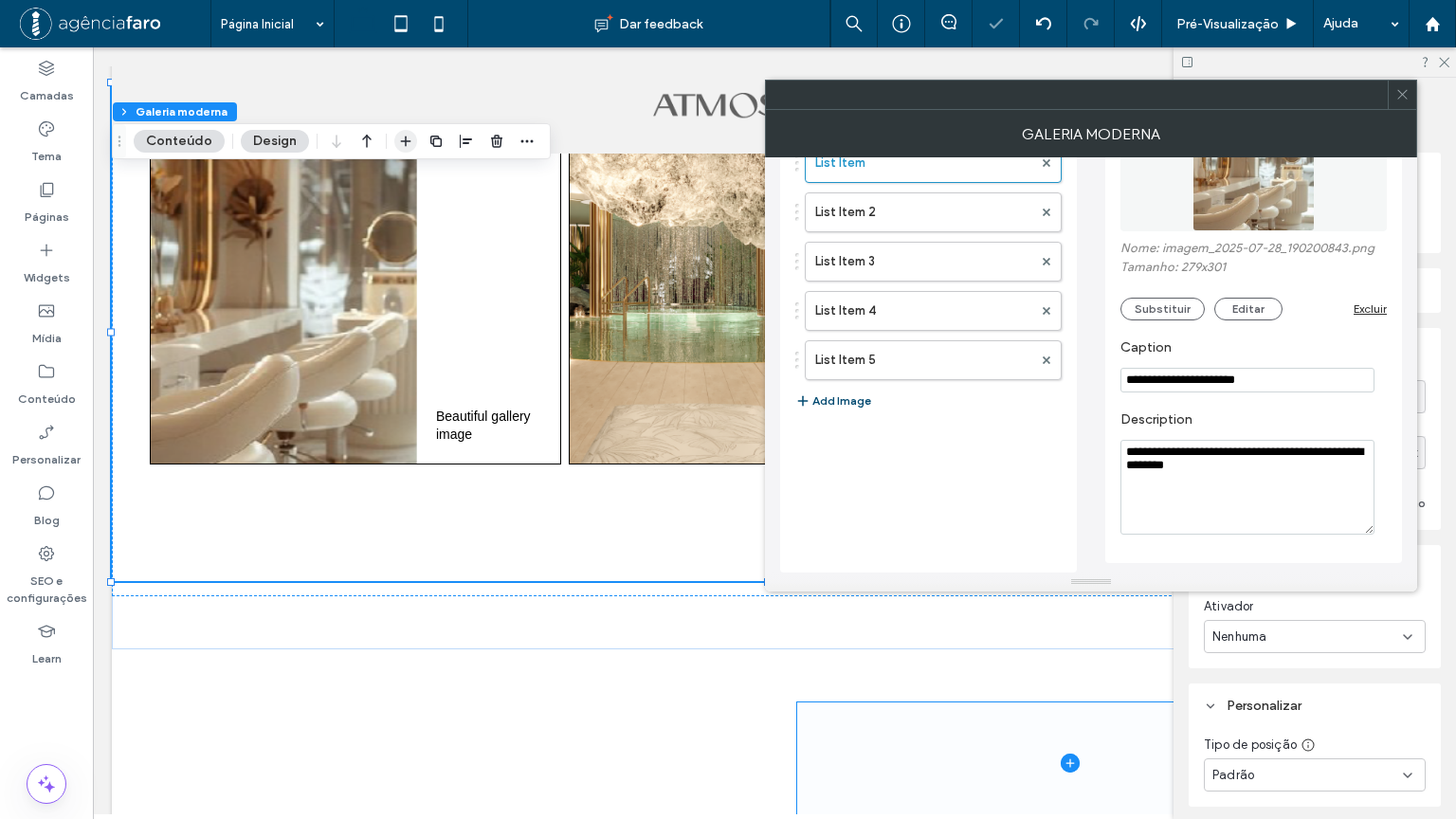 drag, startPoint x: 1028, startPoint y: 349, endPoint x: 646, endPoint y: 206, distance: 407.88847 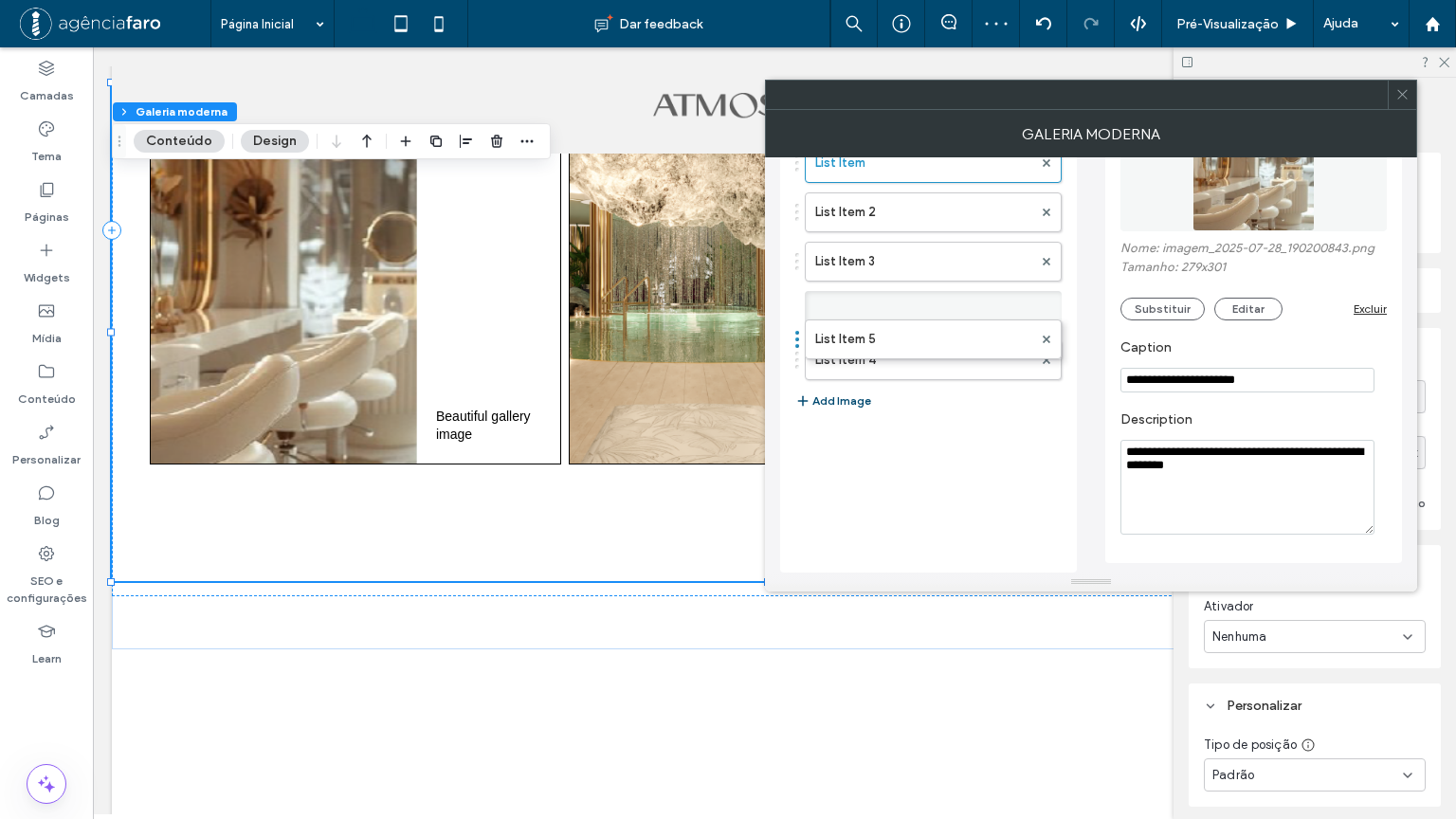 click on "**********" at bounding box center [1247, 487] 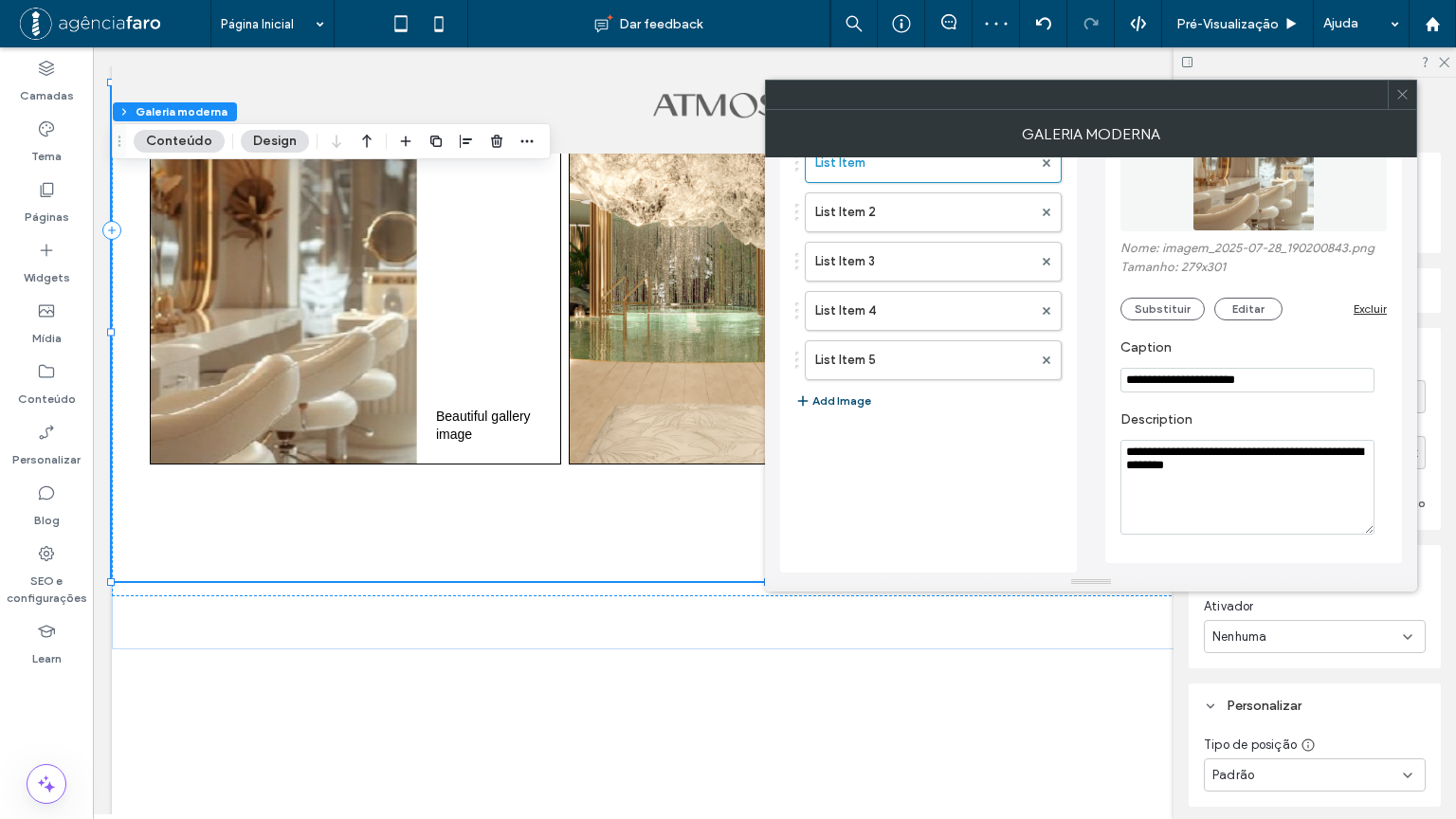 click on "**********" at bounding box center (1247, 487) 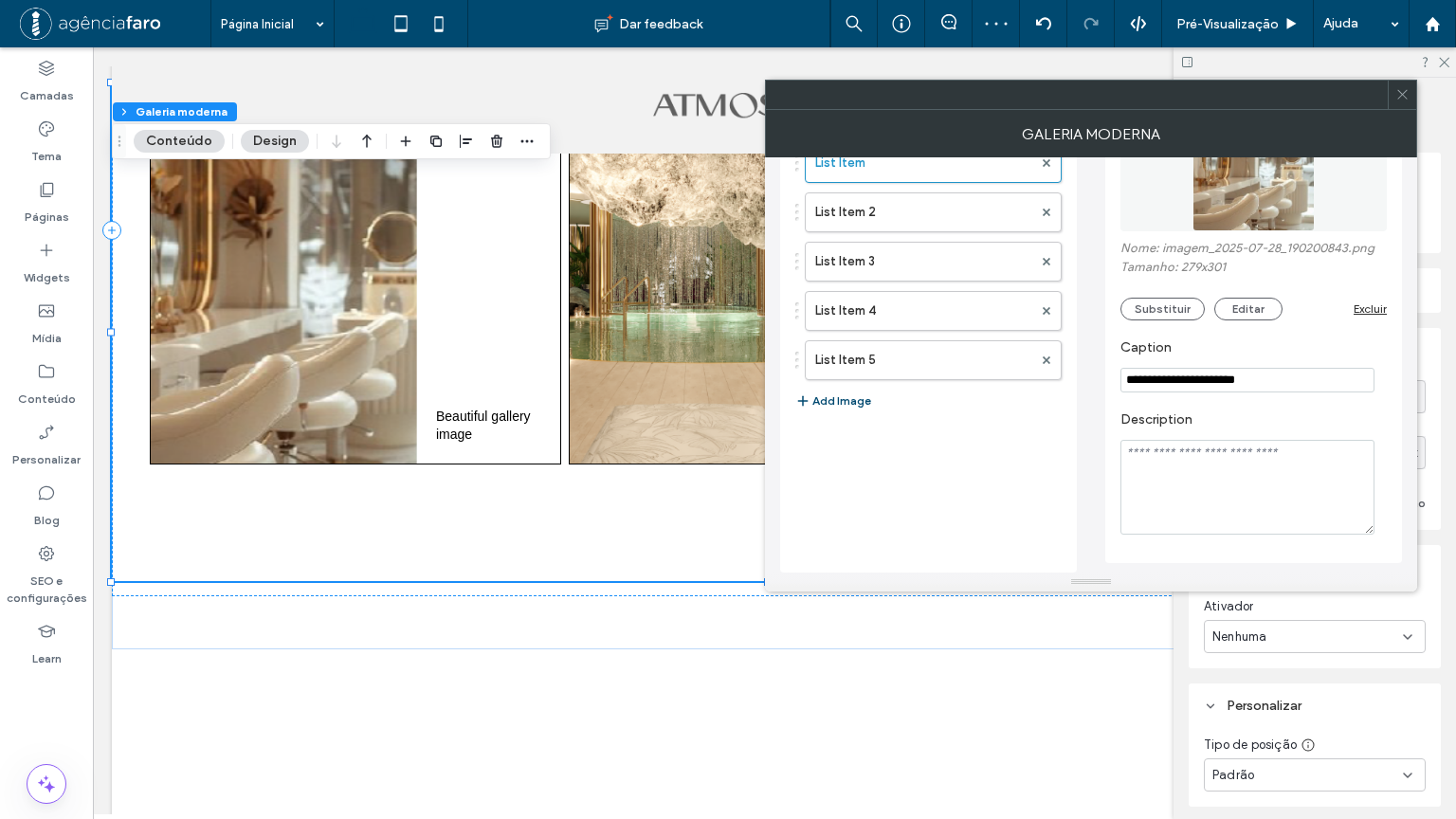 type 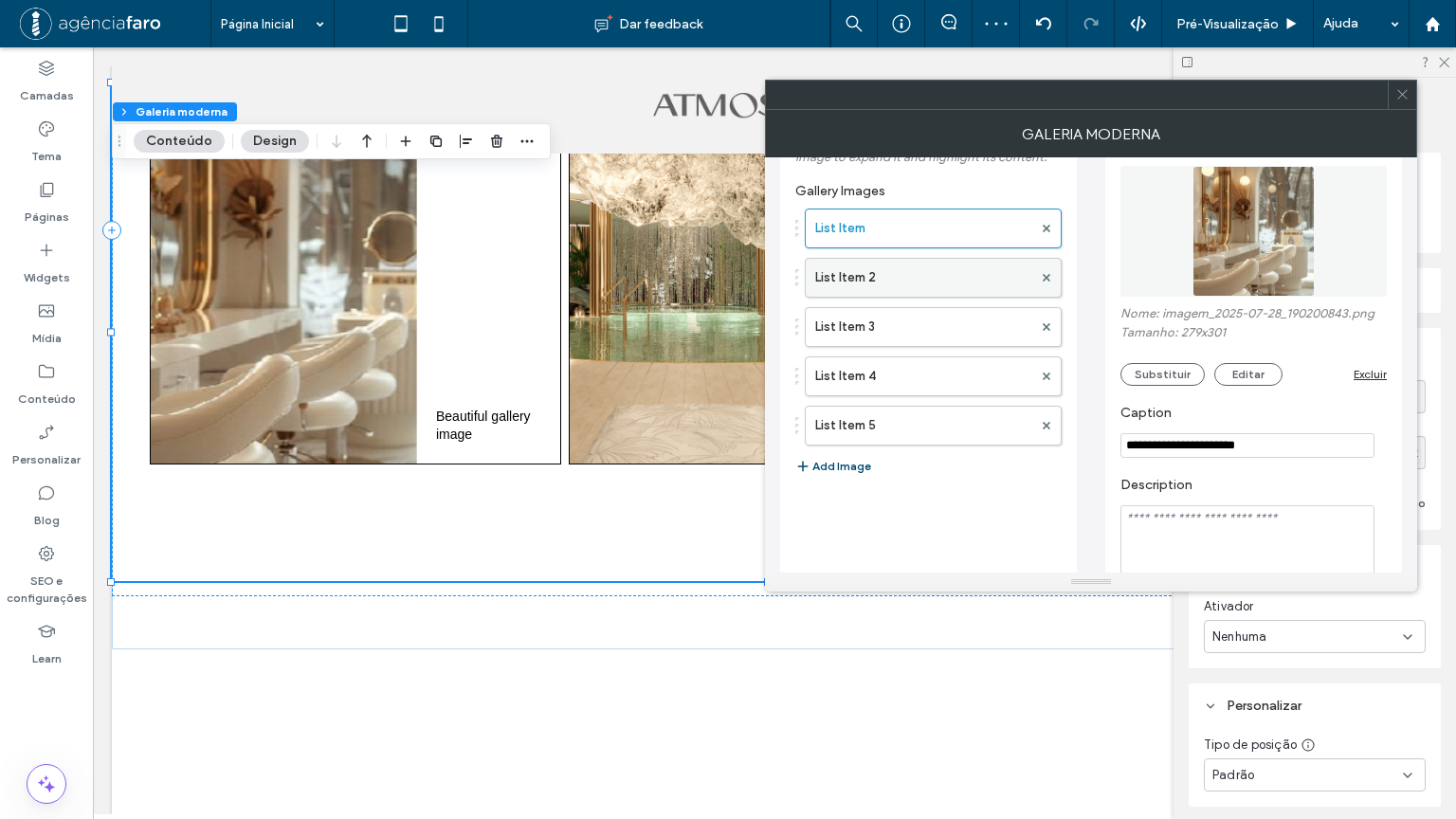 scroll, scrollTop: 0, scrollLeft: 0, axis: both 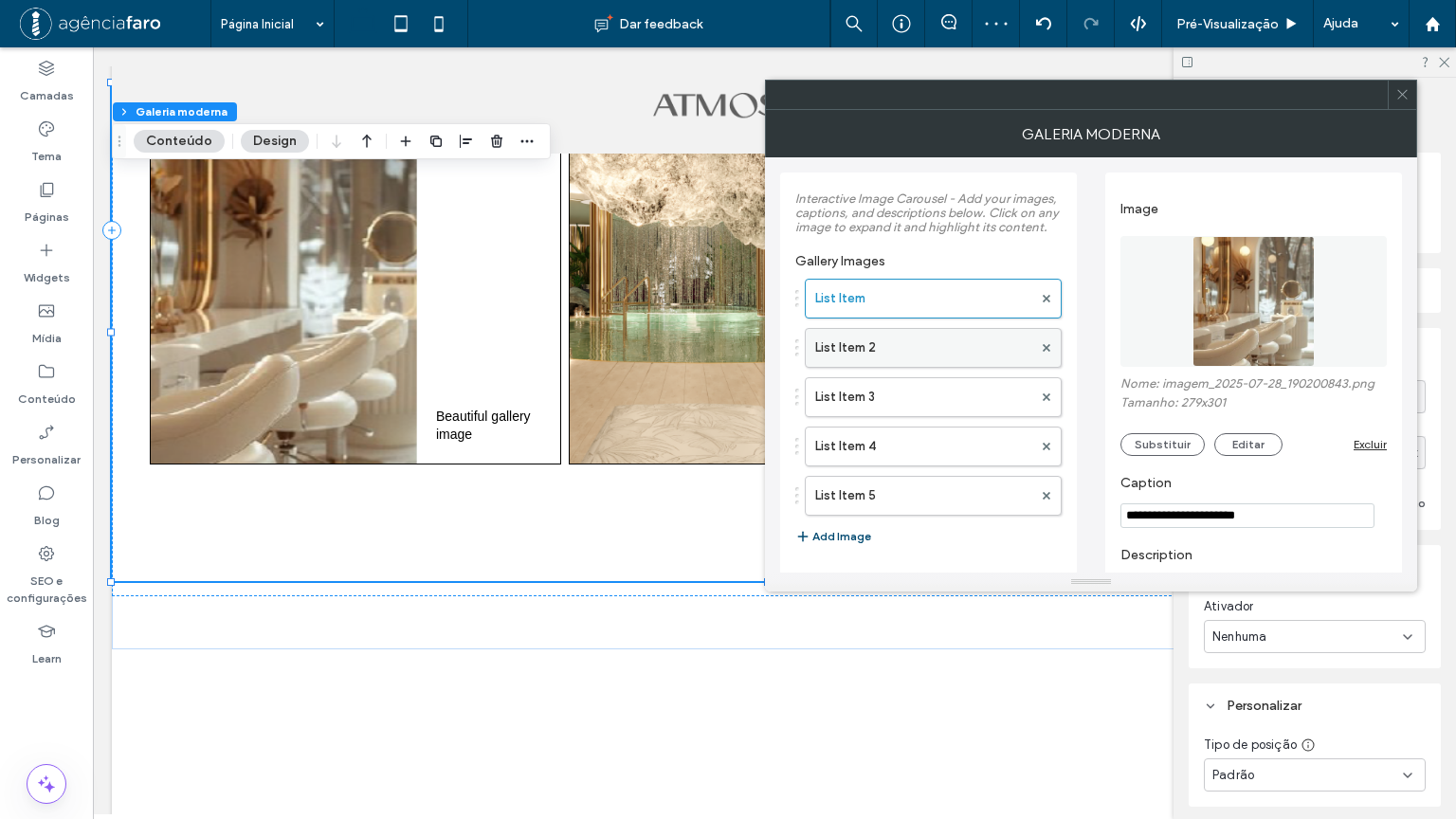 click on "List Item 2" at bounding box center [923, 348] 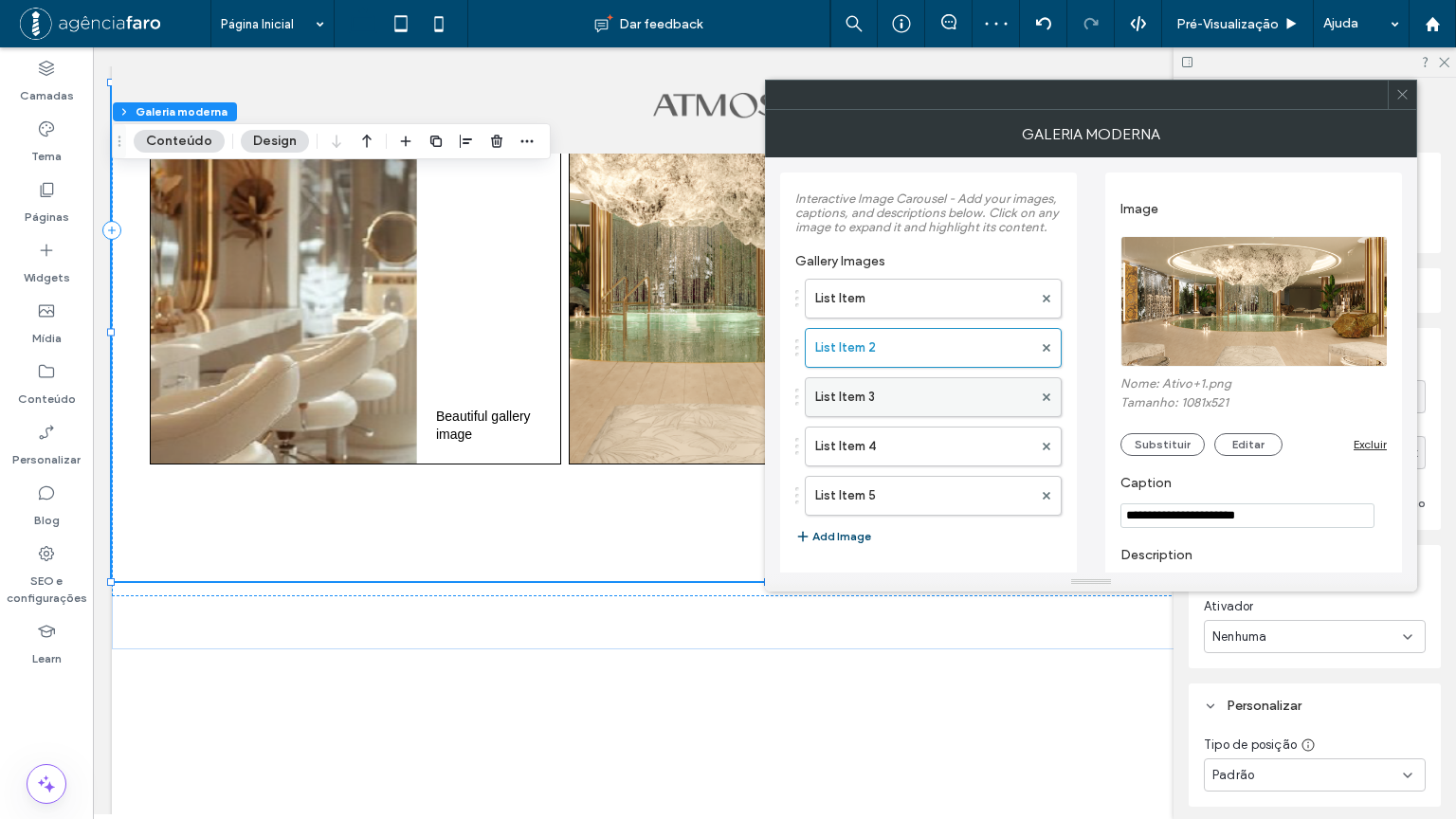 click on "List Item 3" at bounding box center (923, 397) 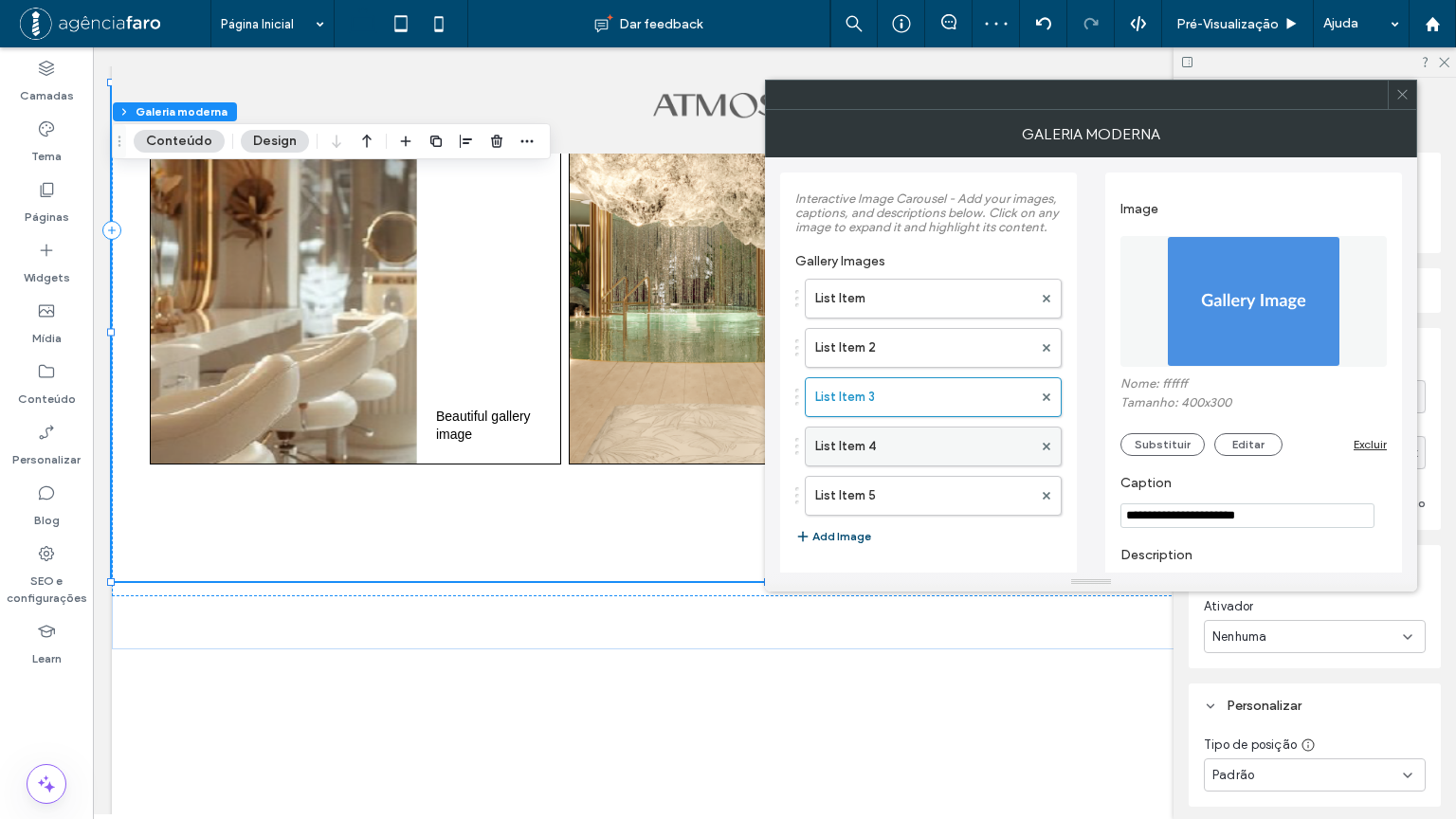 click on "List Item 4" at bounding box center [923, 446] 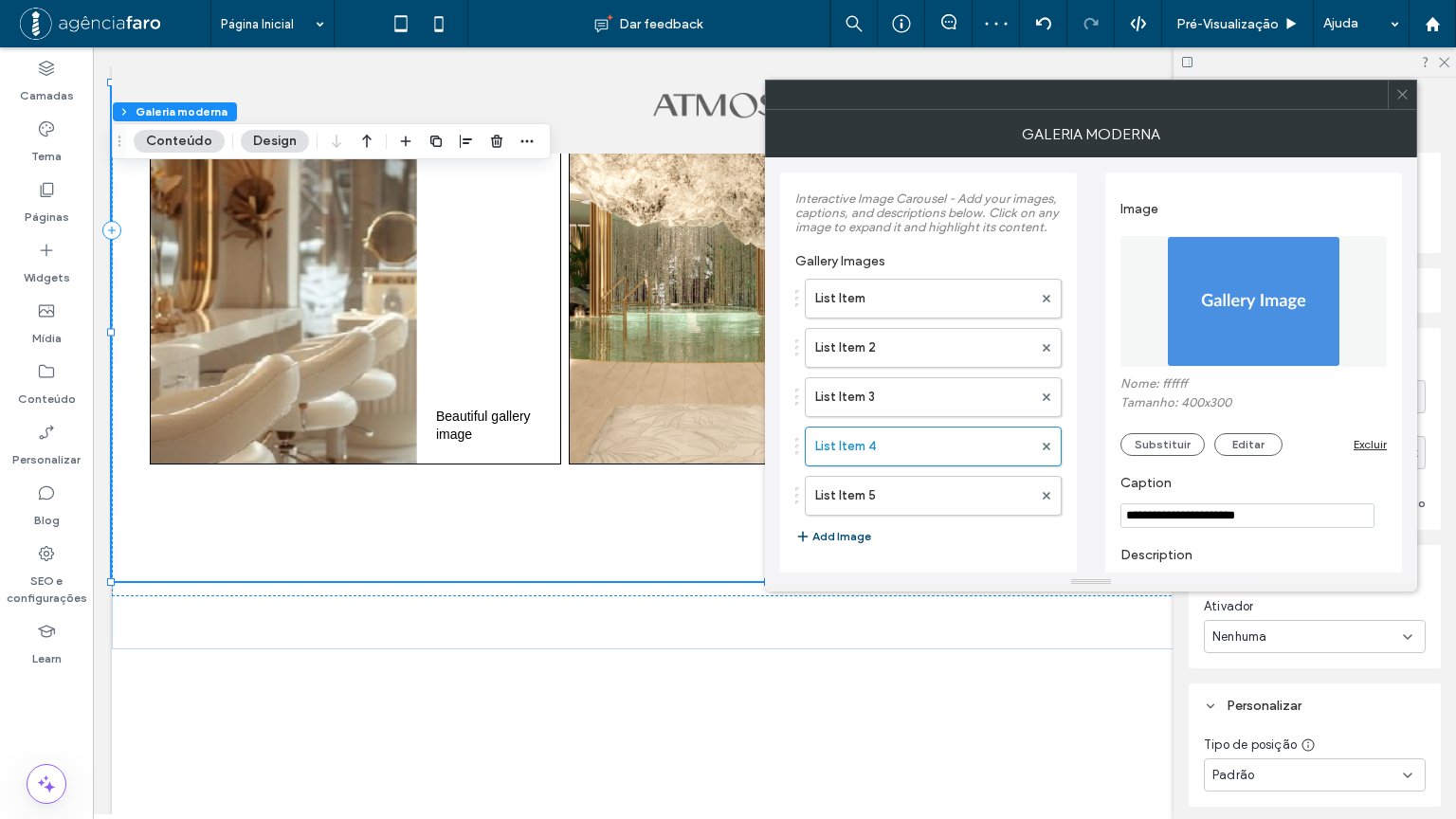 click on "List Item  List Item 2 List Item 3 List Item 4 List Item 5 Add Image" at bounding box center [928, 413] 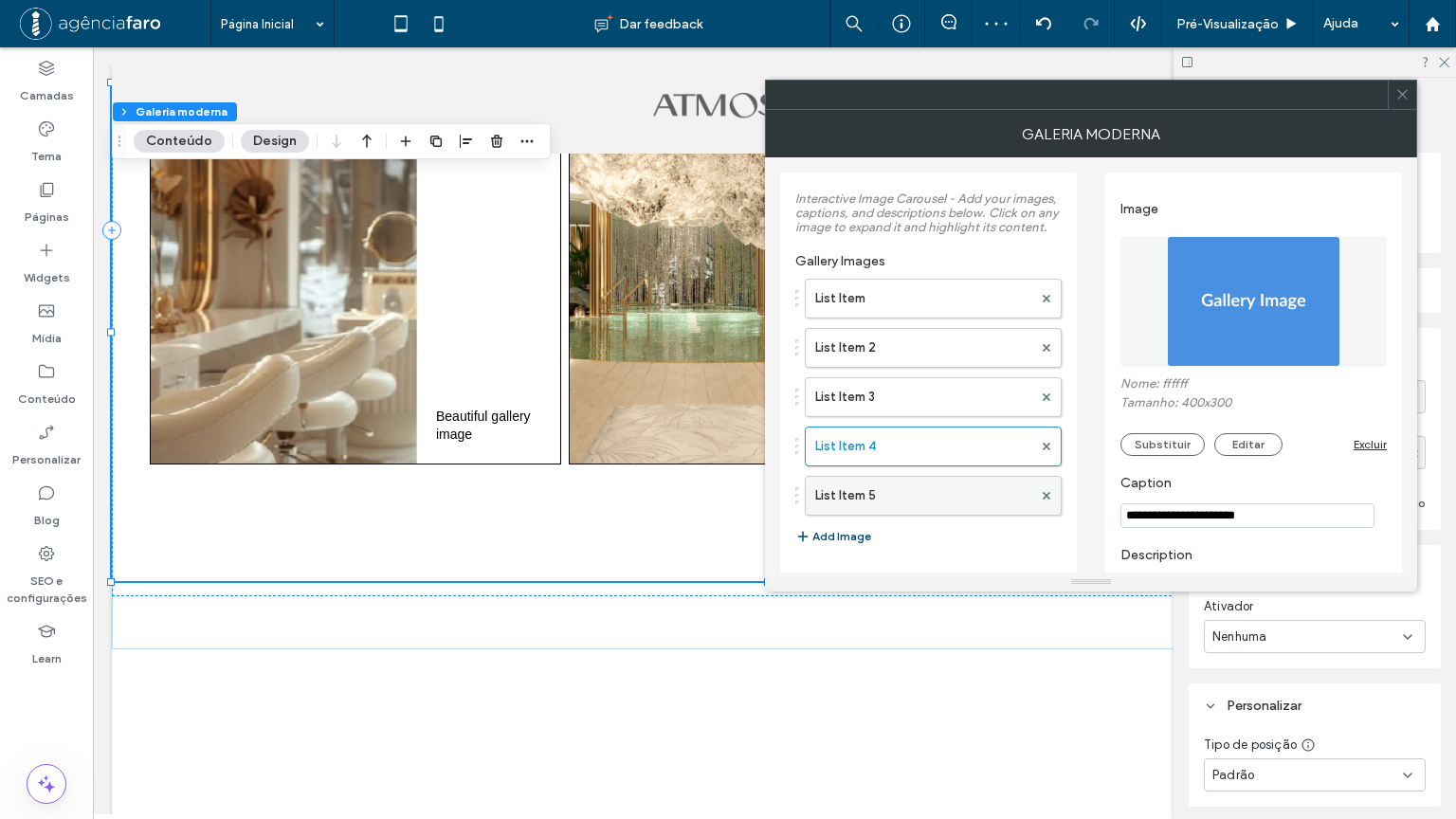 click on "List Item 5" at bounding box center [923, 496] 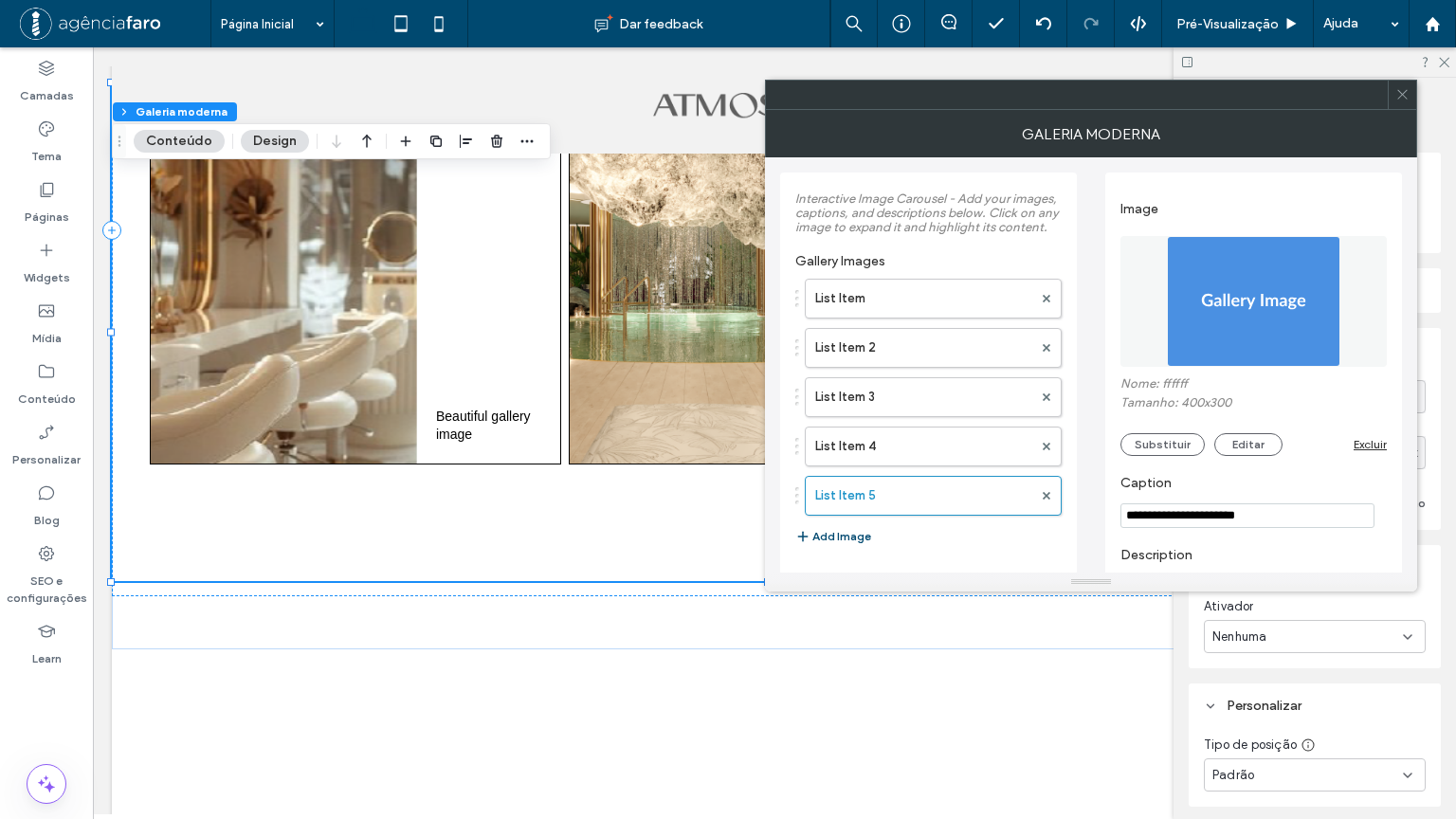 click 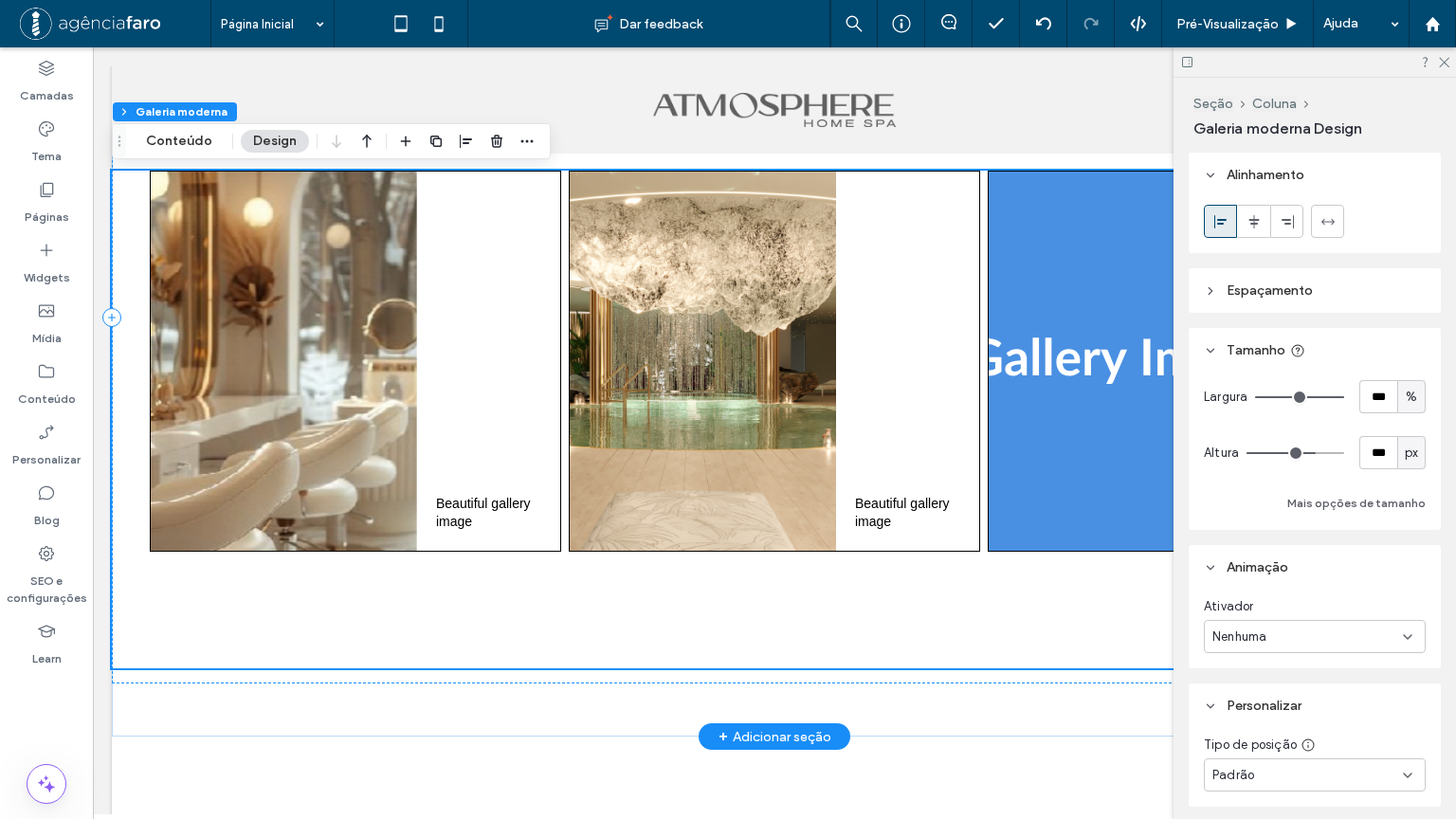 scroll, scrollTop: 6628, scrollLeft: 0, axis: vertical 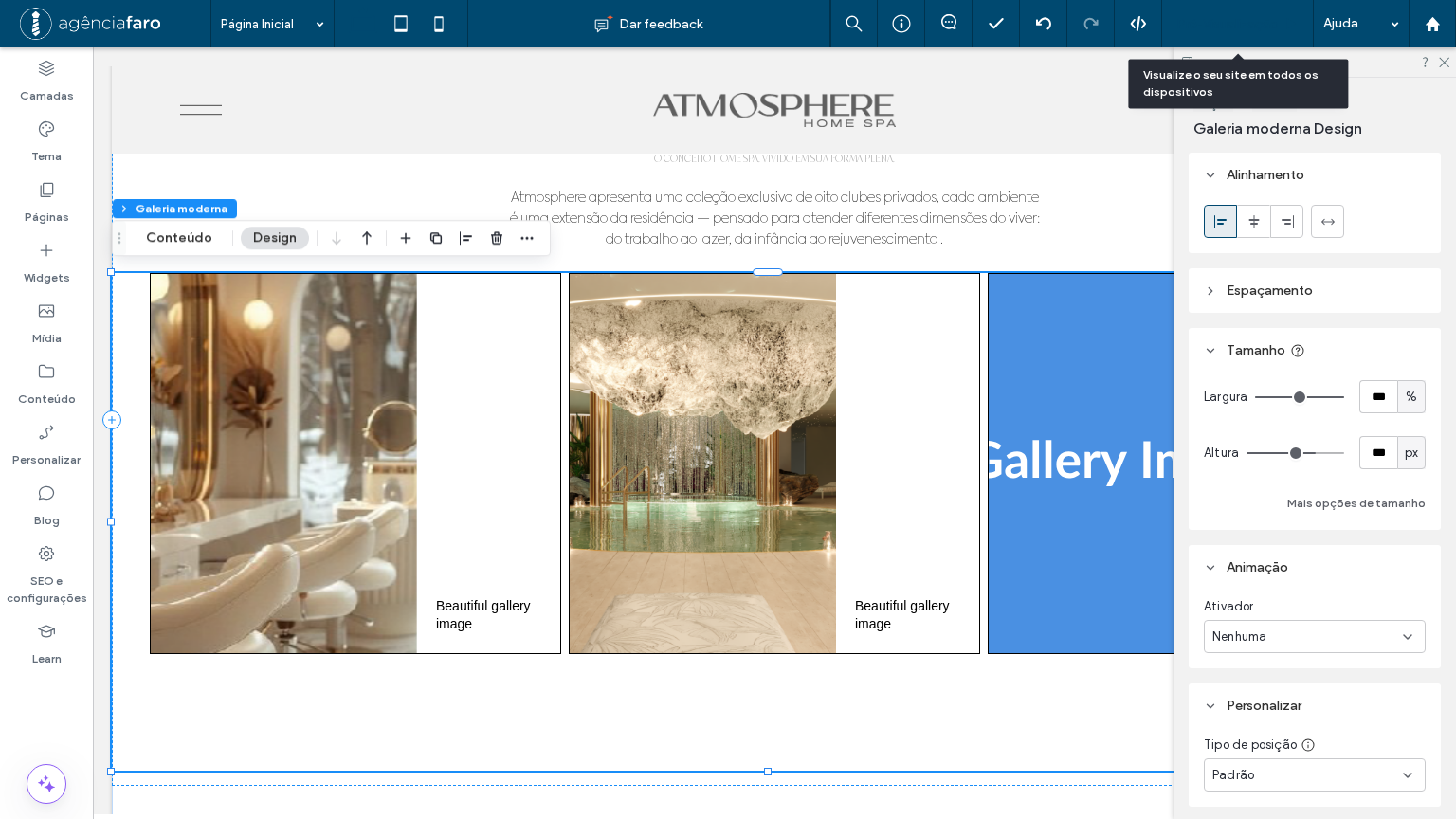 click on "Pré-Visualizaçāo" at bounding box center [1238, 24] 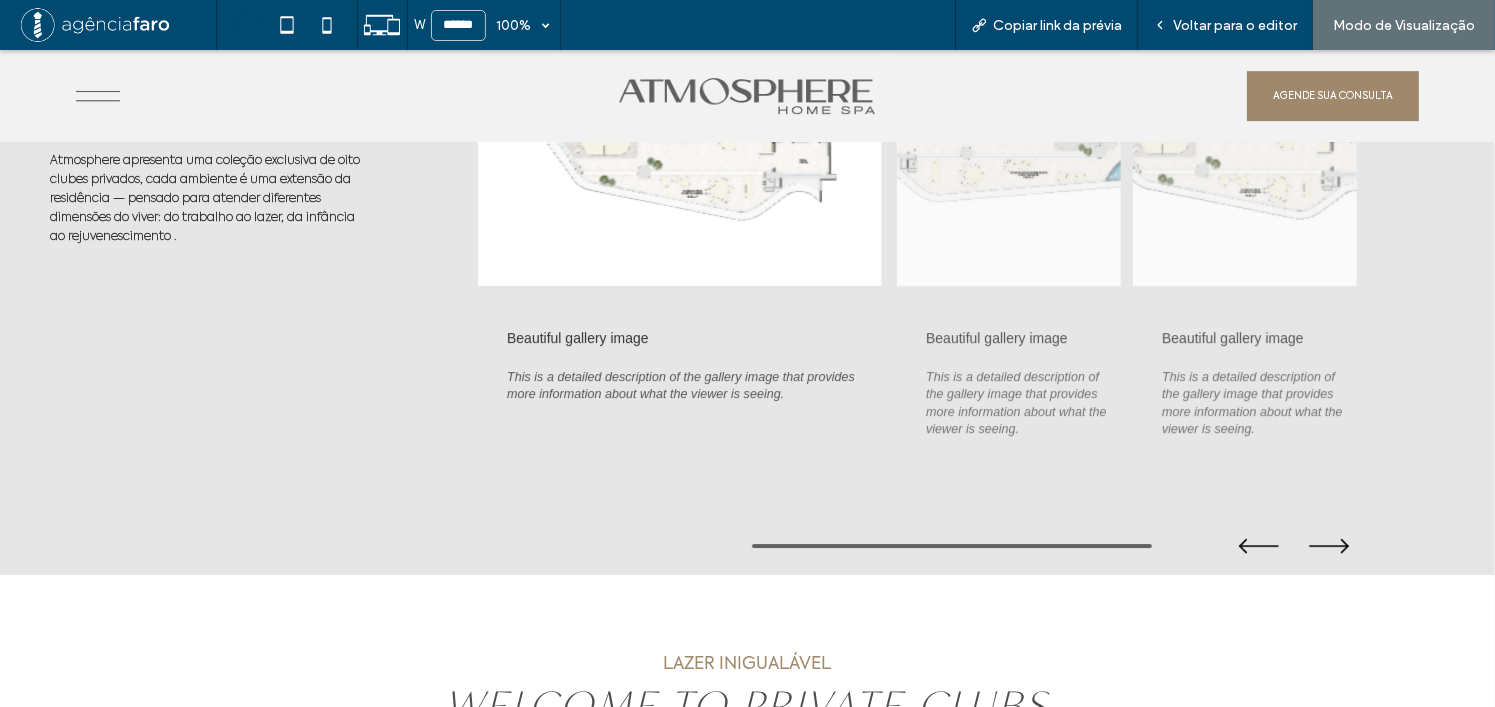 scroll, scrollTop: 6520, scrollLeft: 0, axis: vertical 